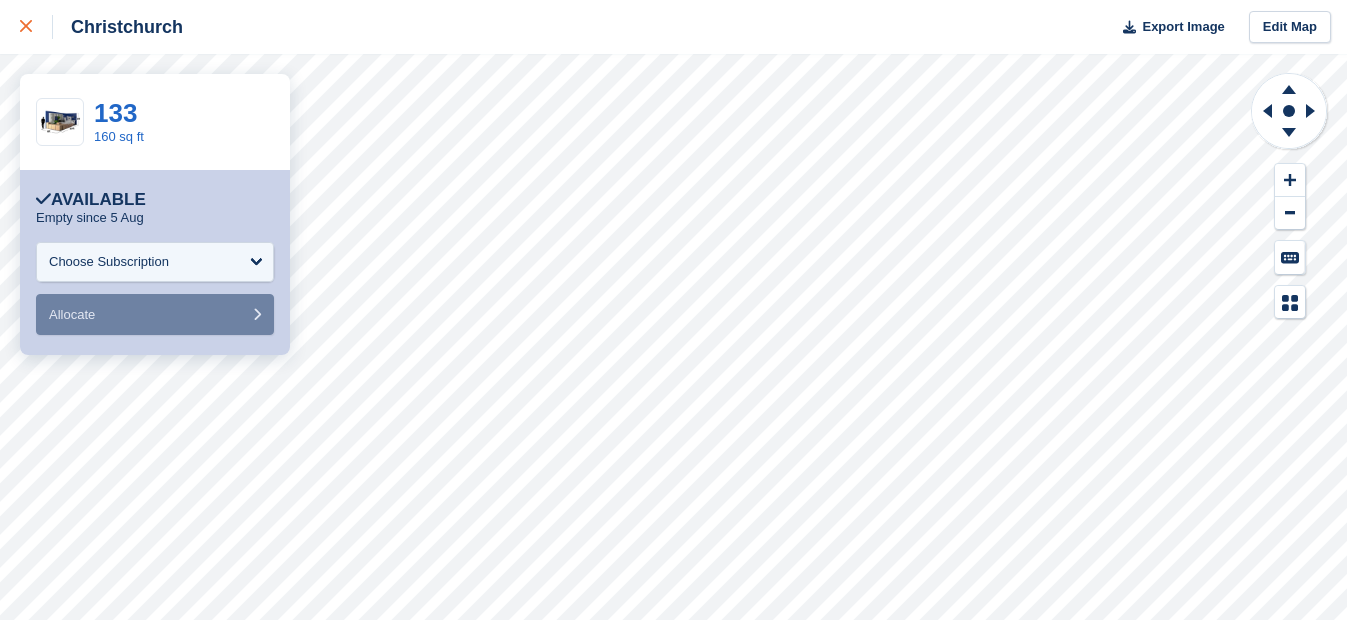 scroll, scrollTop: 0, scrollLeft: 0, axis: both 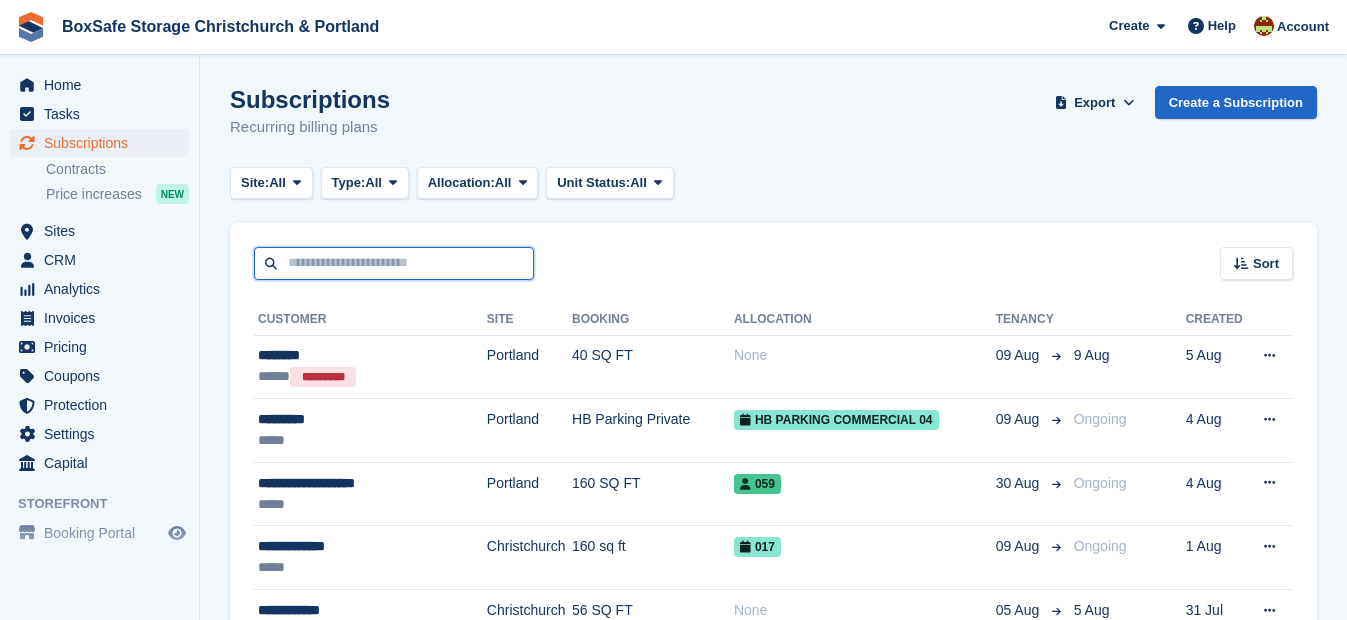 click at bounding box center [394, 263] 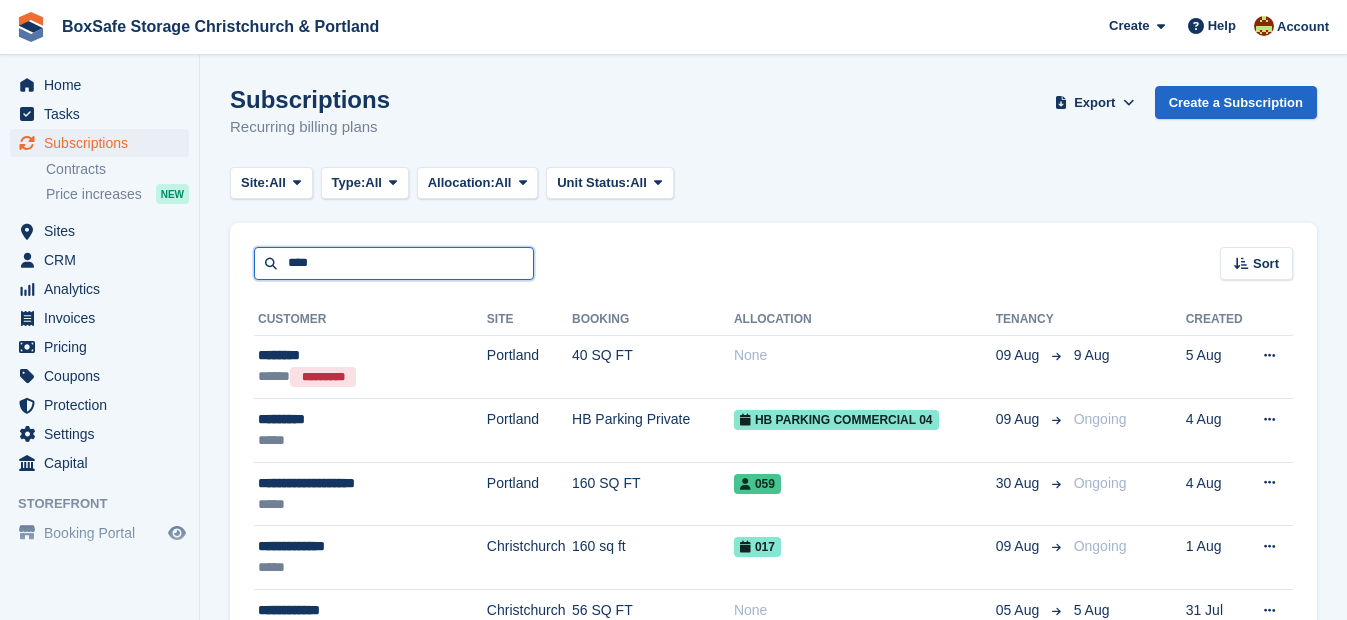 type on "****" 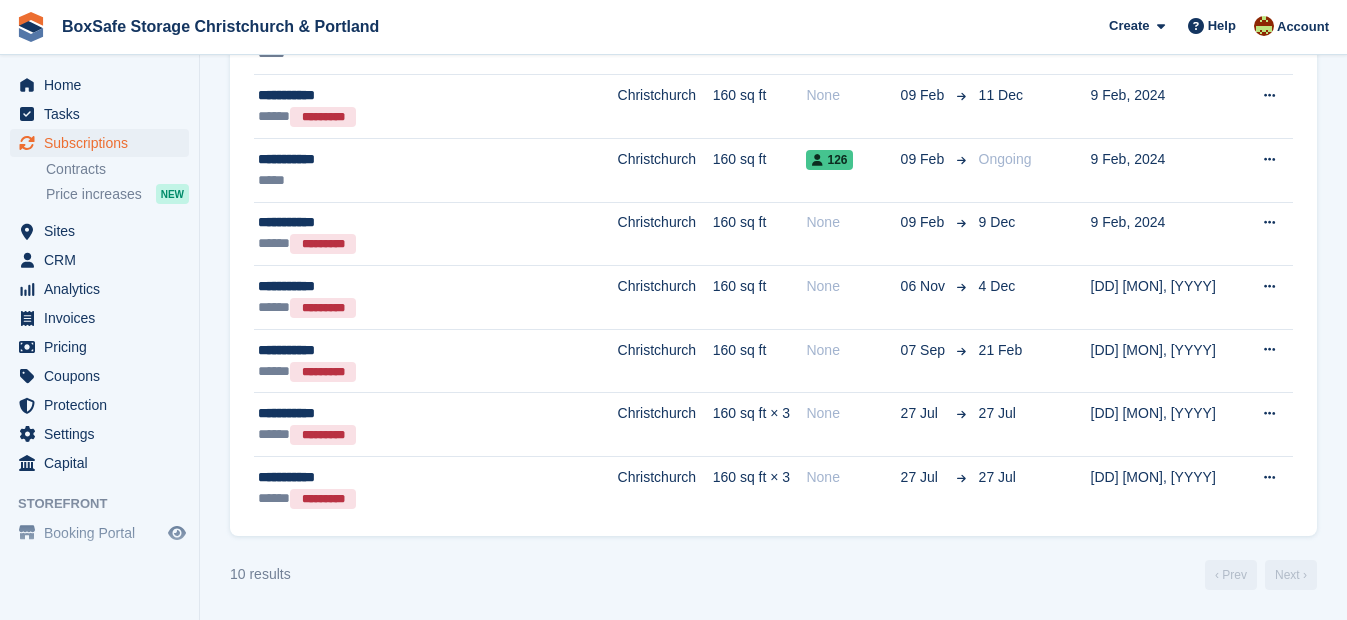 scroll, scrollTop: 0, scrollLeft: 0, axis: both 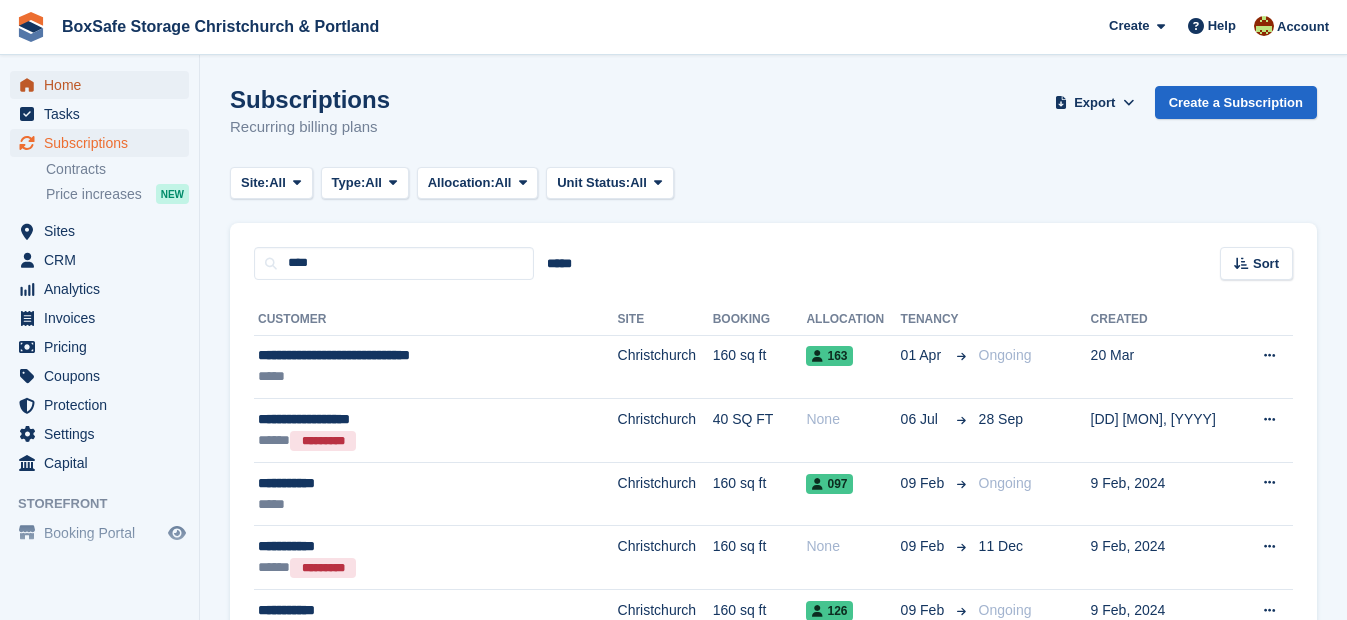 click on "Home" at bounding box center [104, 85] 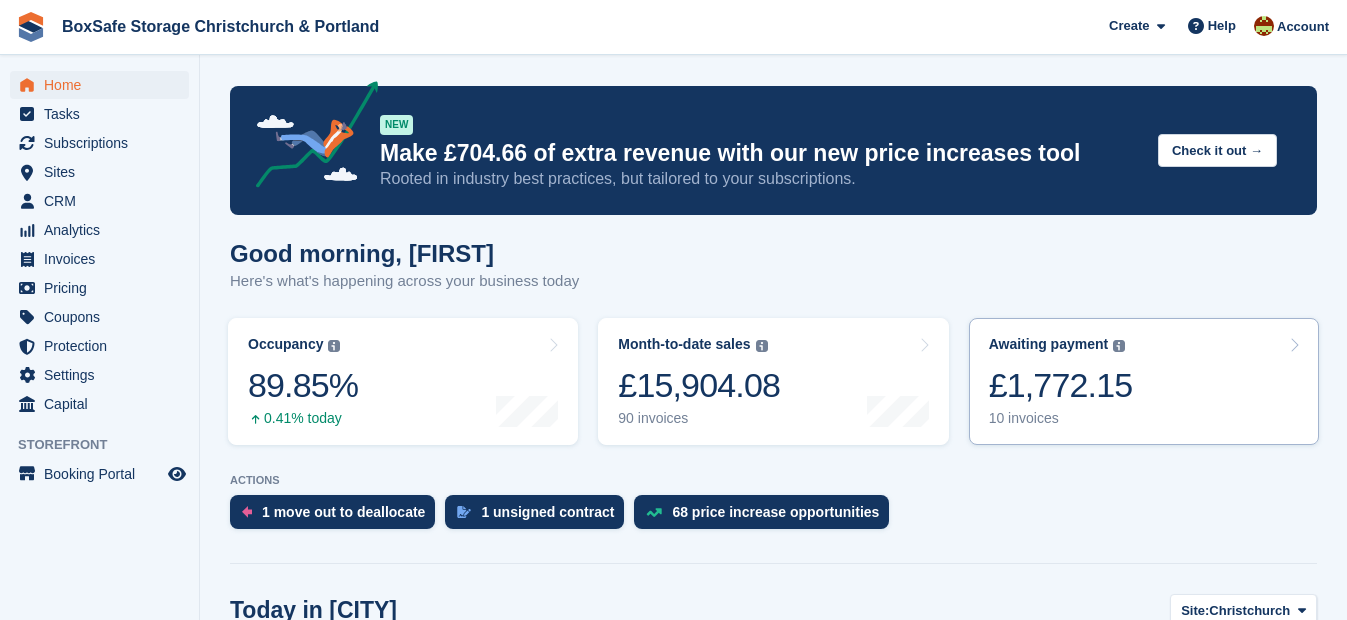 click on "£1,772.15" at bounding box center [1061, 385] 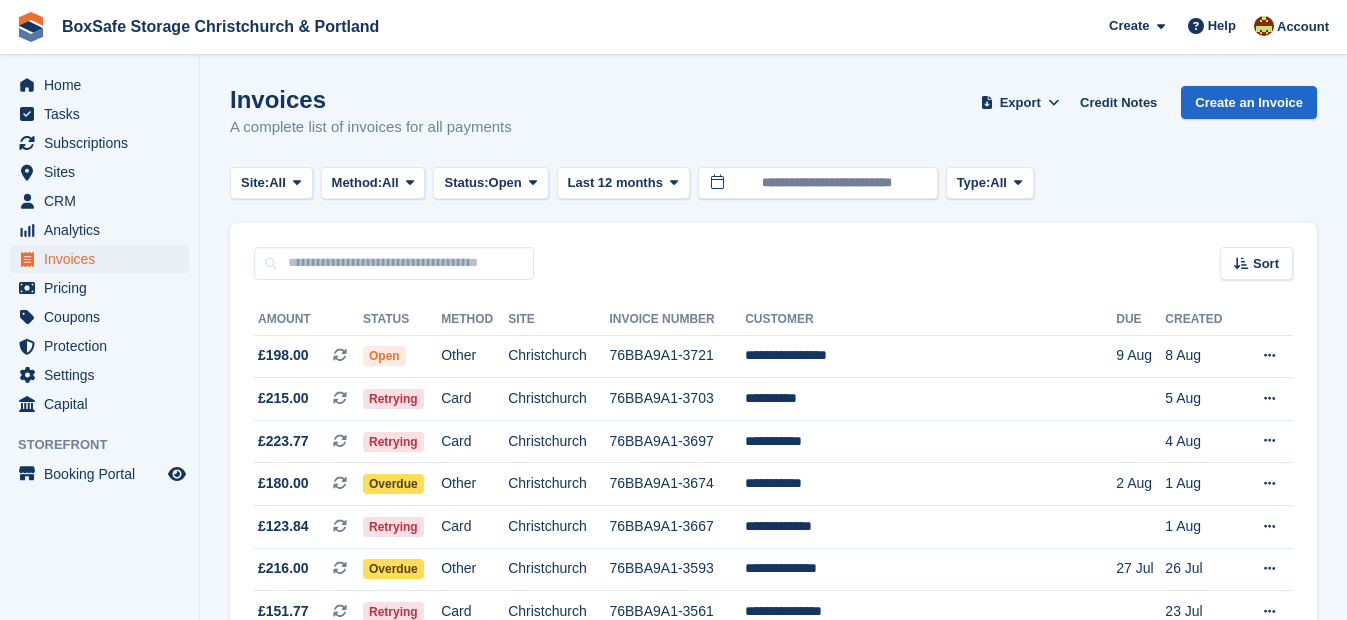 scroll, scrollTop: 0, scrollLeft: 0, axis: both 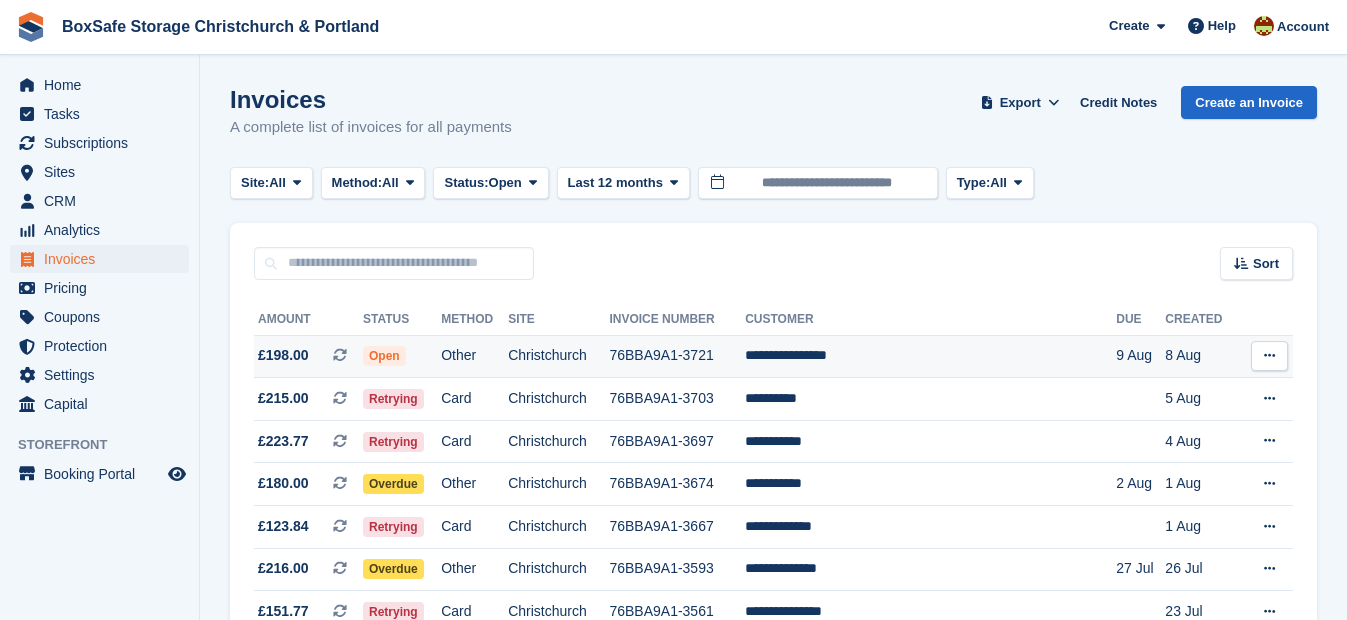 click on "**********" at bounding box center [930, 356] 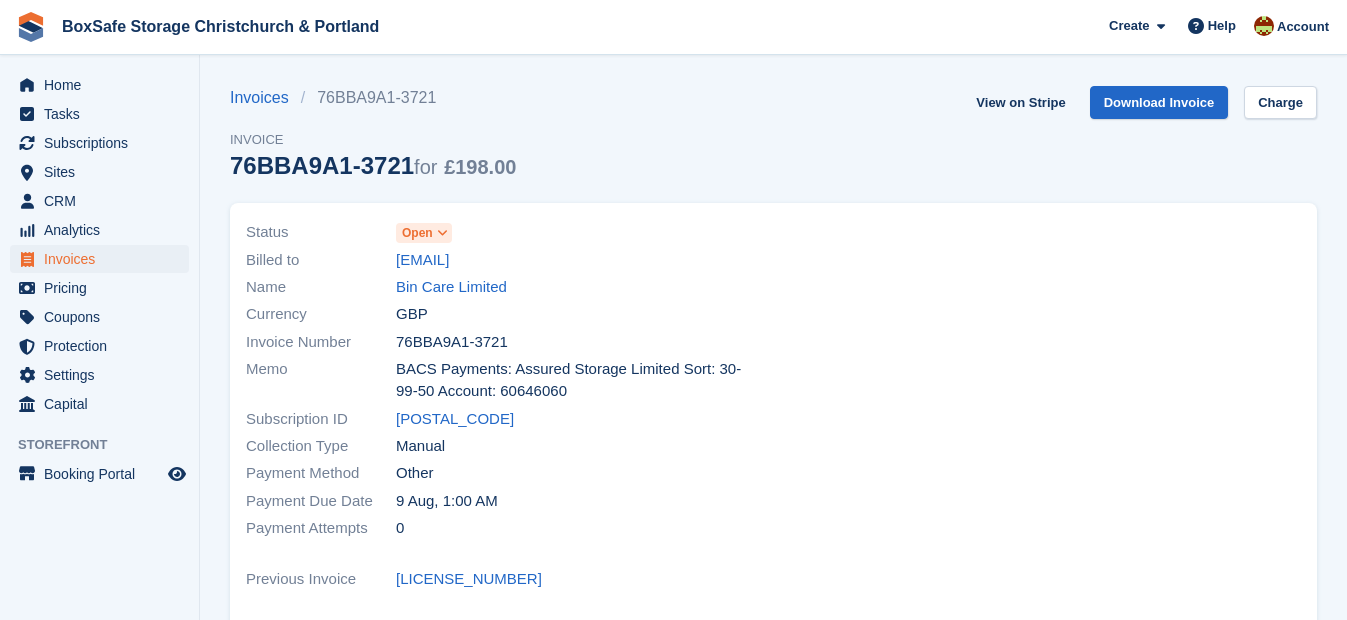 scroll, scrollTop: 0, scrollLeft: 0, axis: both 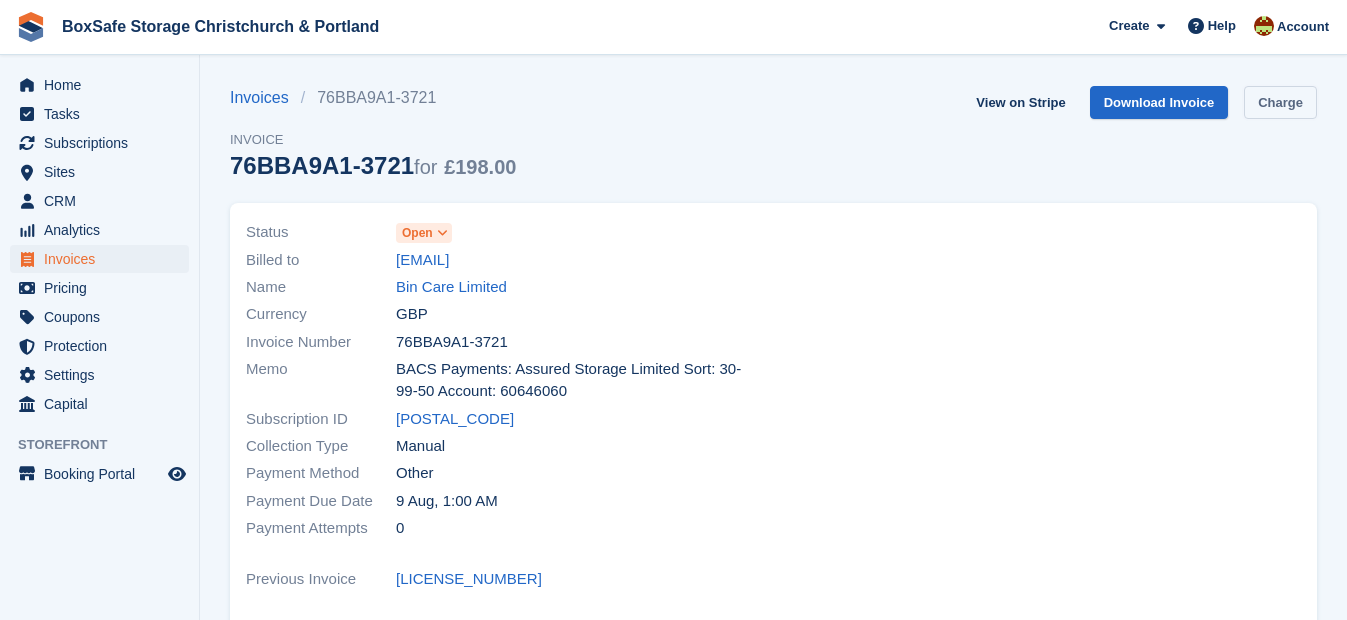click on "Charge" at bounding box center (1280, 102) 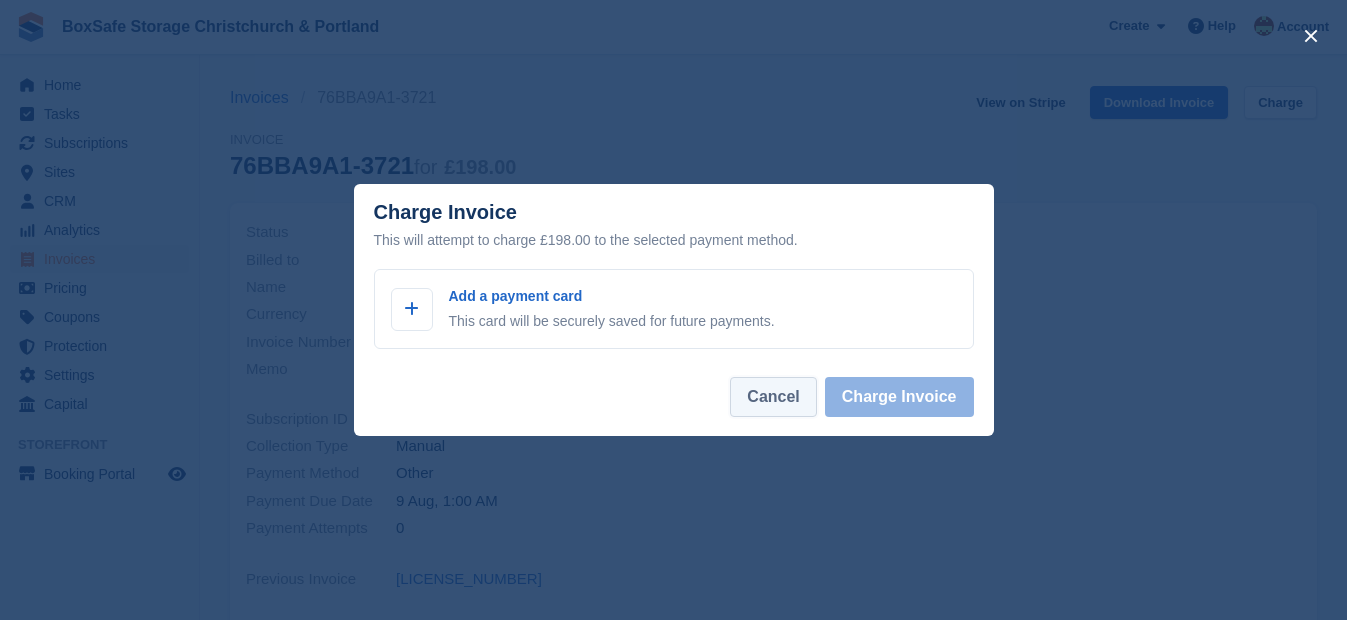 click on "Cancel" at bounding box center (773, 397) 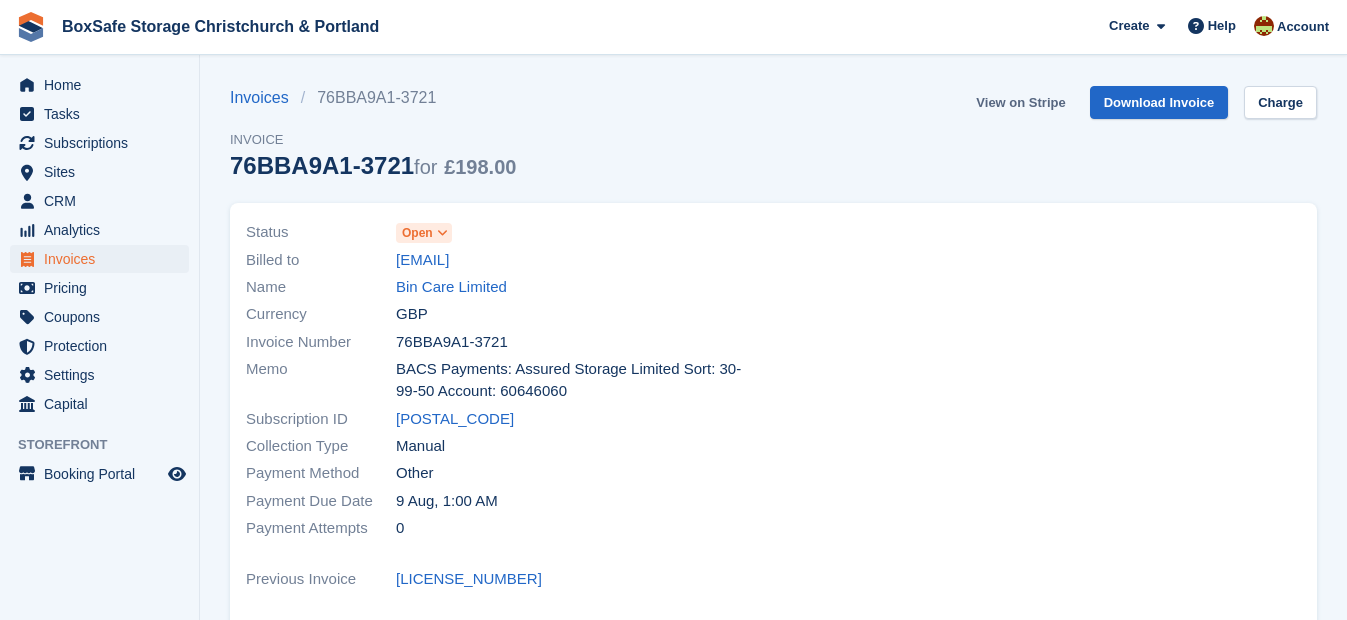 click on "View on Stripe" at bounding box center (1020, 102) 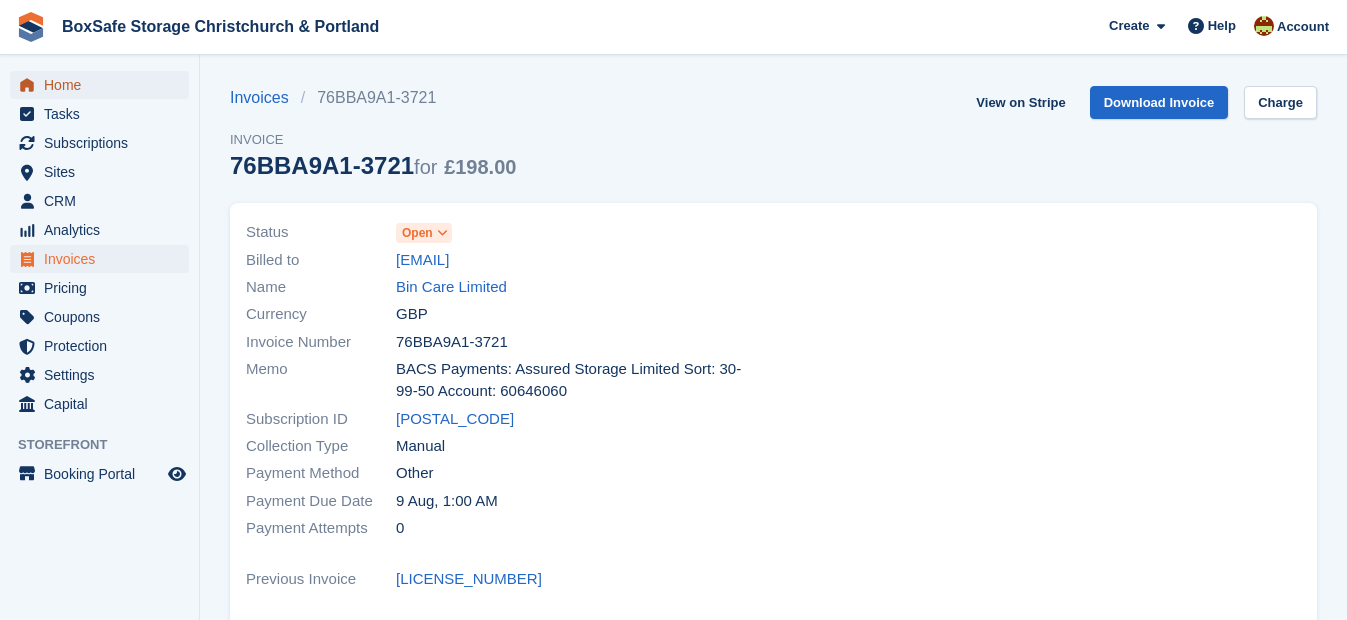click on "Home" at bounding box center (104, 85) 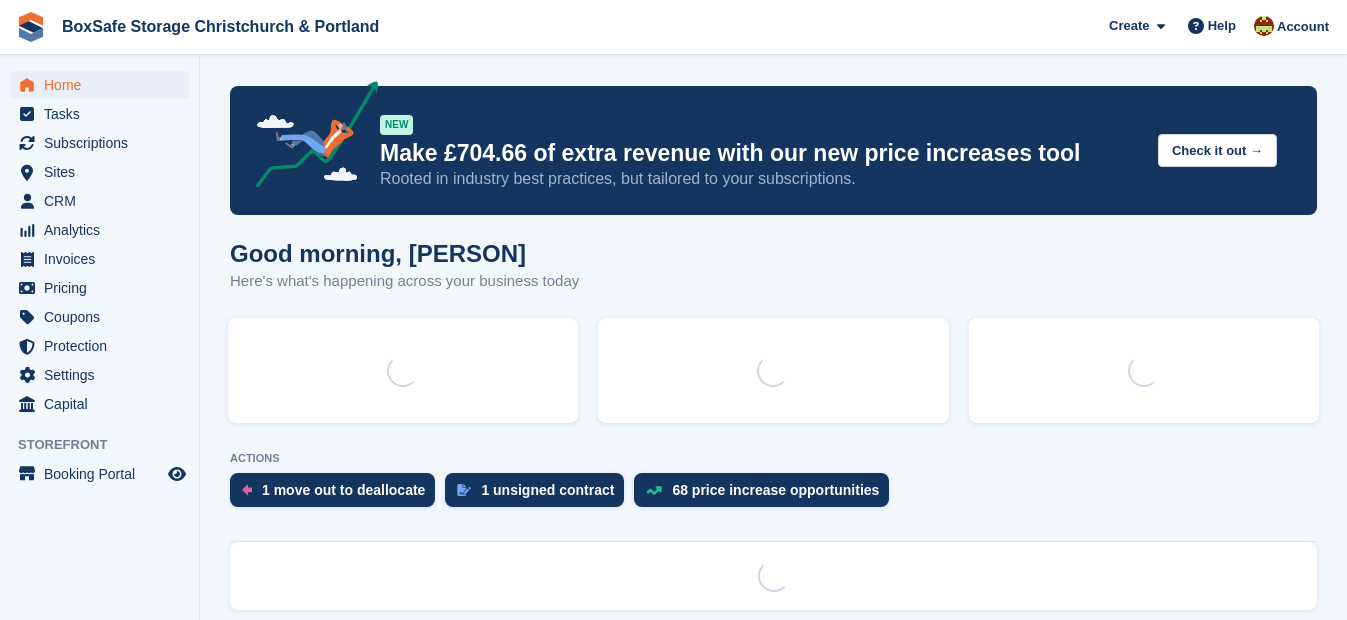 scroll, scrollTop: 0, scrollLeft: 0, axis: both 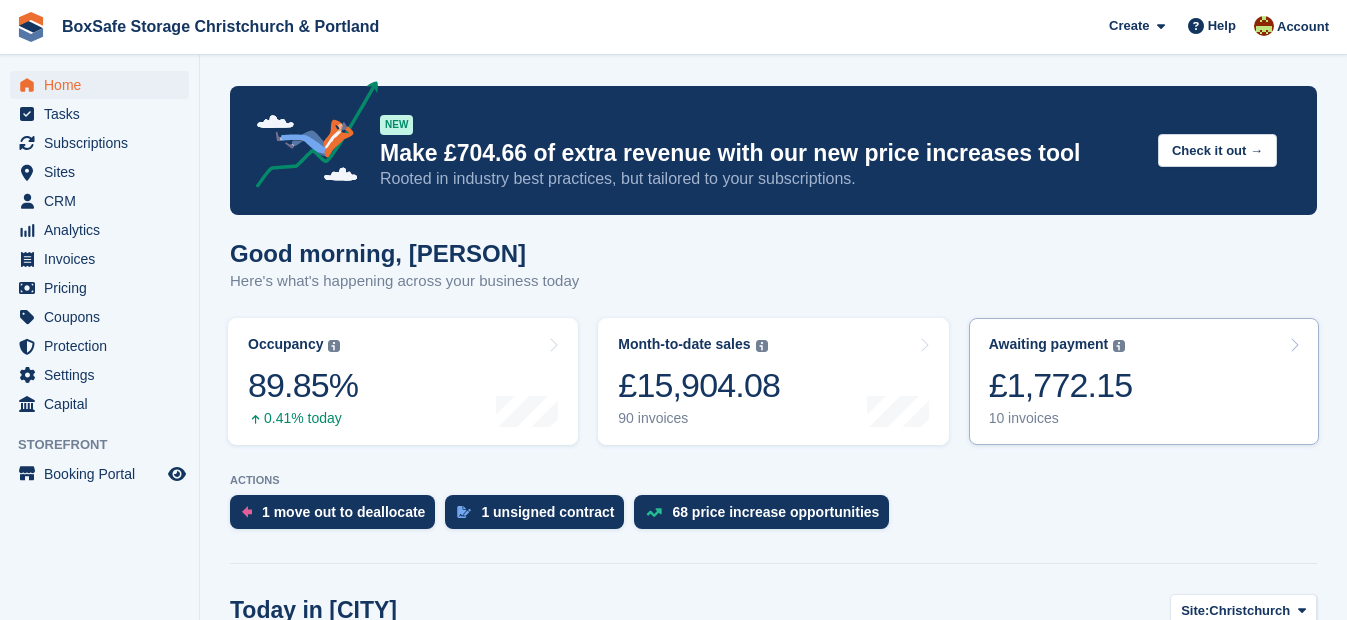 click on "£1,772.15" at bounding box center [1061, 385] 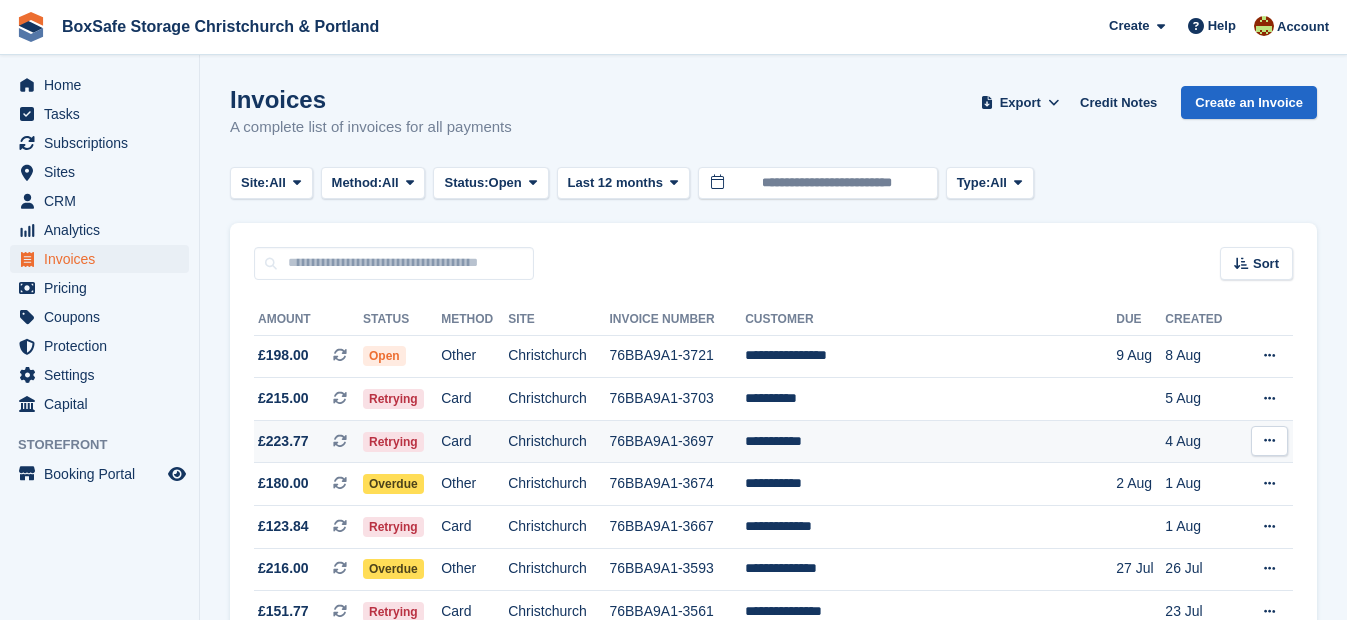 scroll, scrollTop: 0, scrollLeft: 0, axis: both 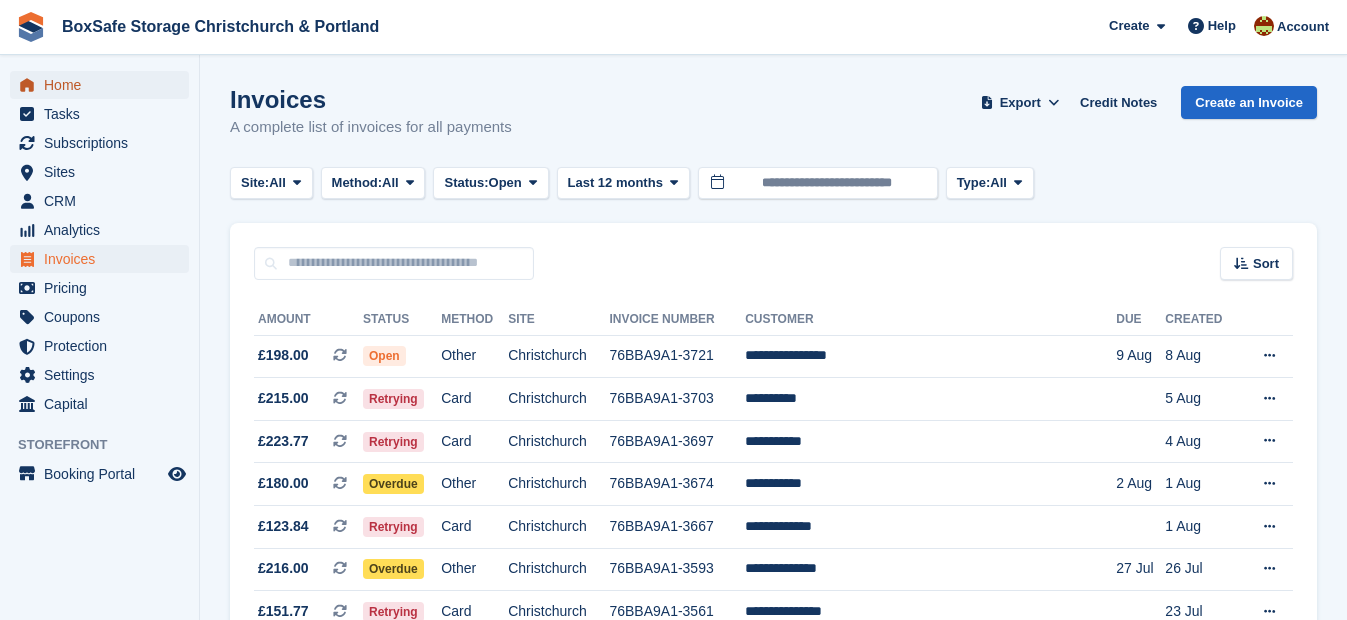 click on "Home" at bounding box center [104, 85] 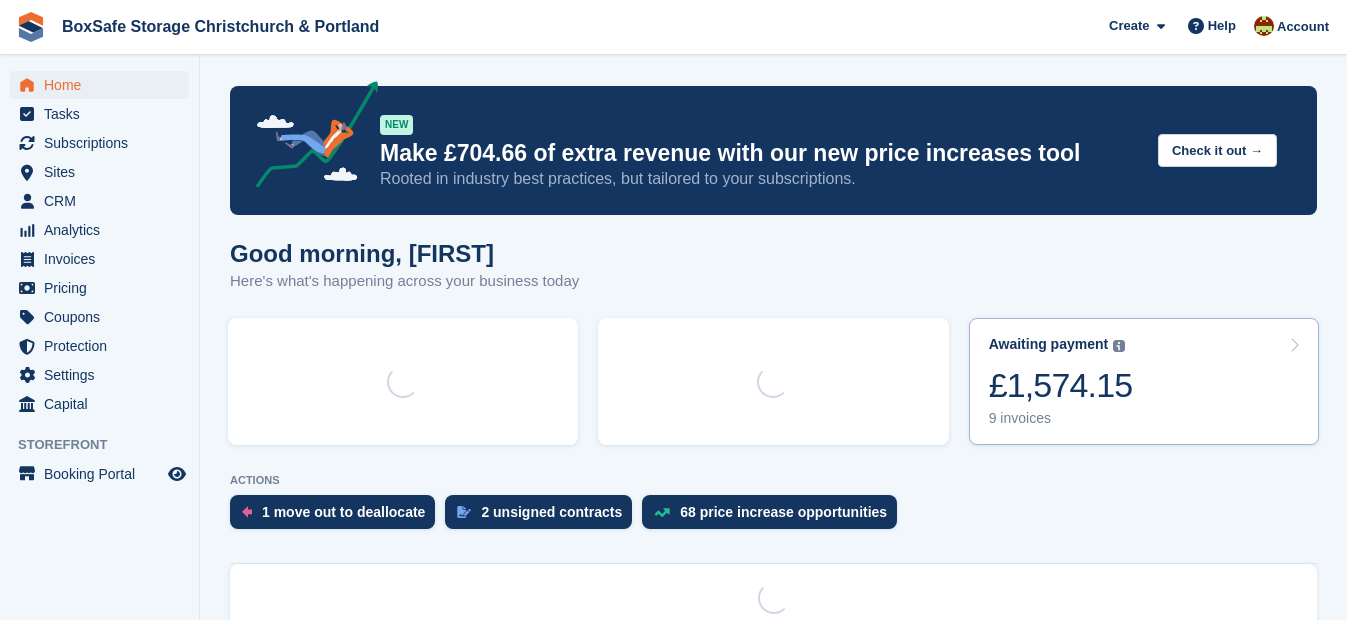 scroll, scrollTop: 0, scrollLeft: 0, axis: both 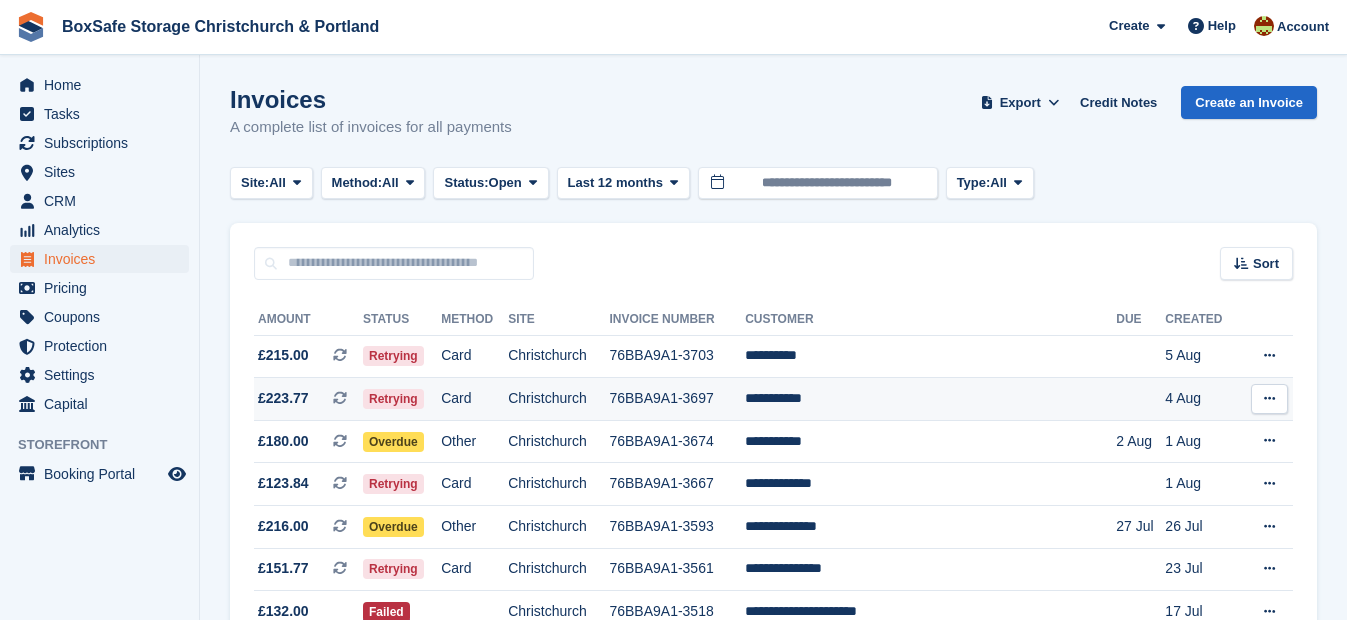 click on "**********" at bounding box center (930, 399) 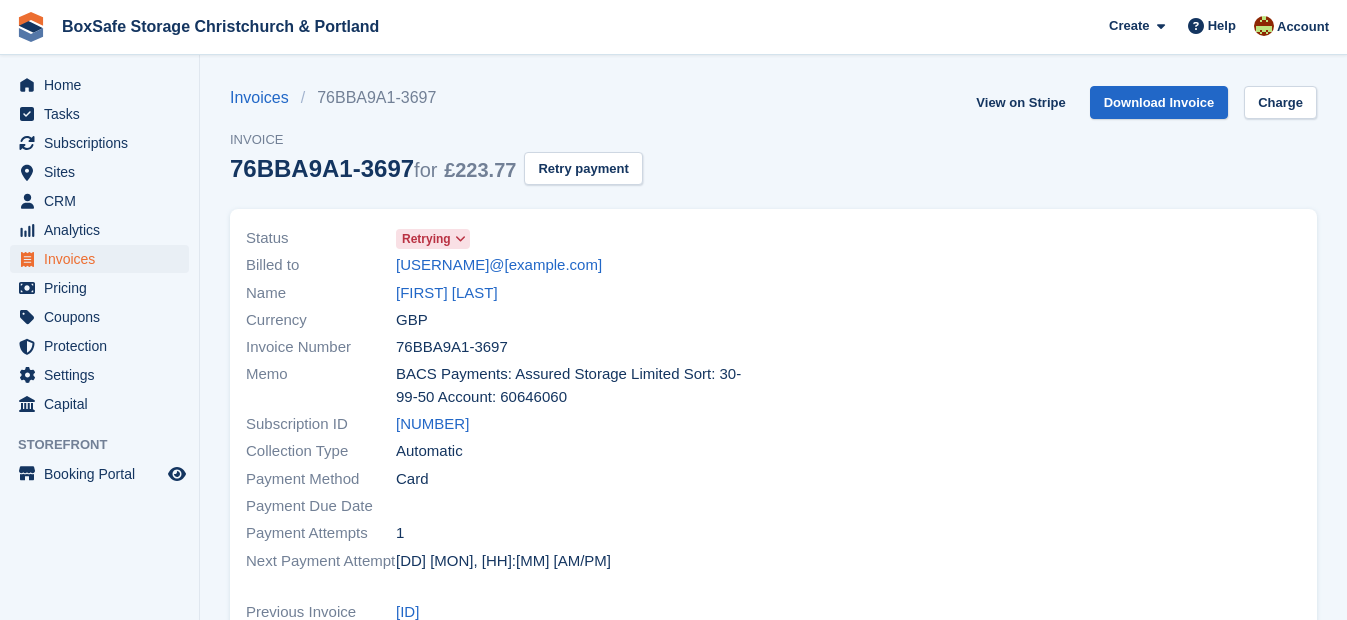 scroll, scrollTop: 0, scrollLeft: 0, axis: both 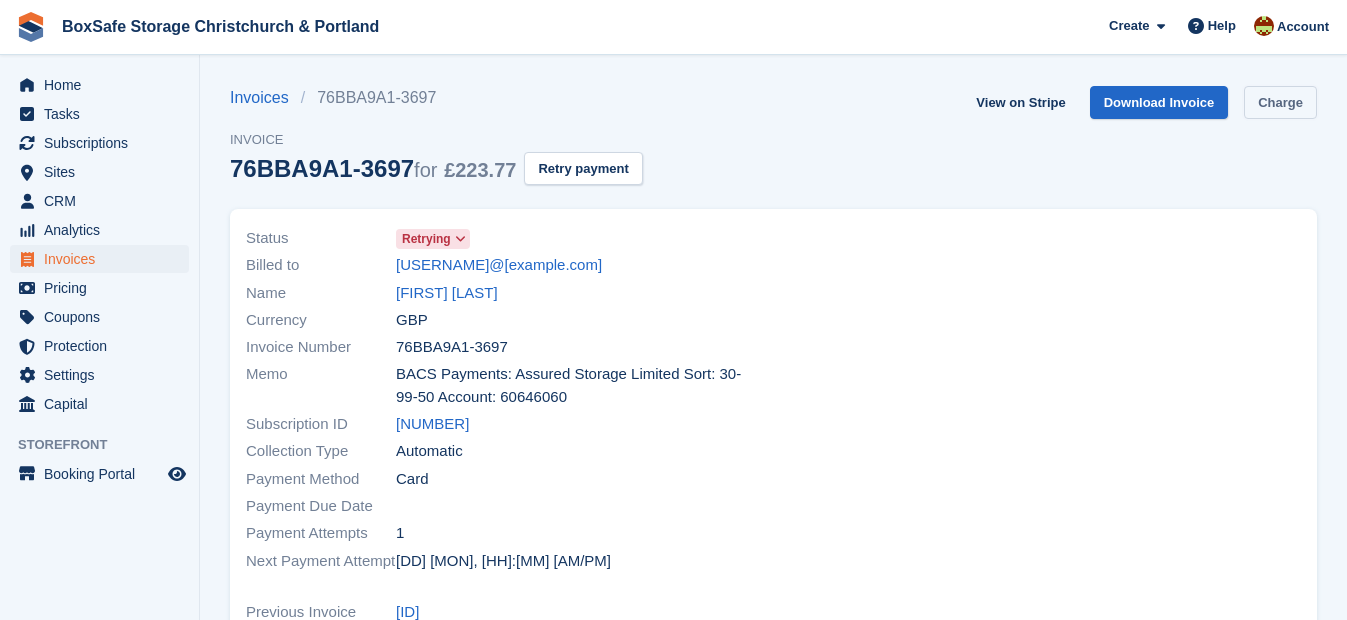 click on "Charge" at bounding box center (1280, 102) 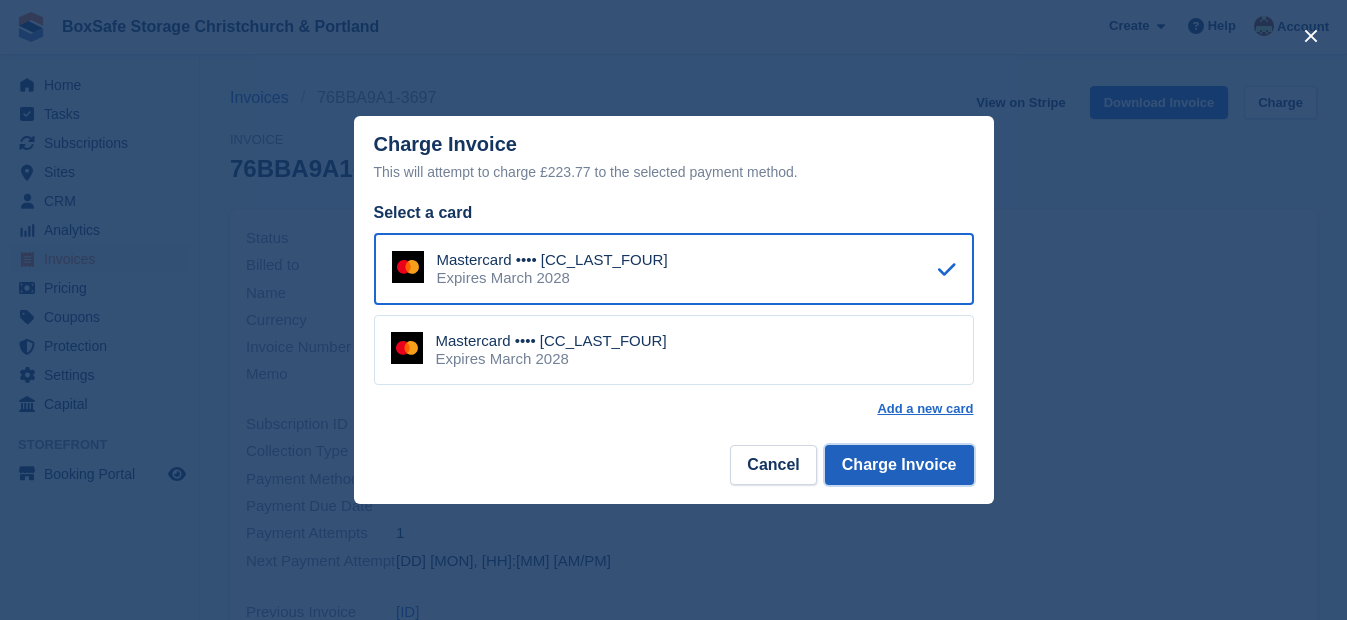 click on "Charge Invoice" at bounding box center (899, 465) 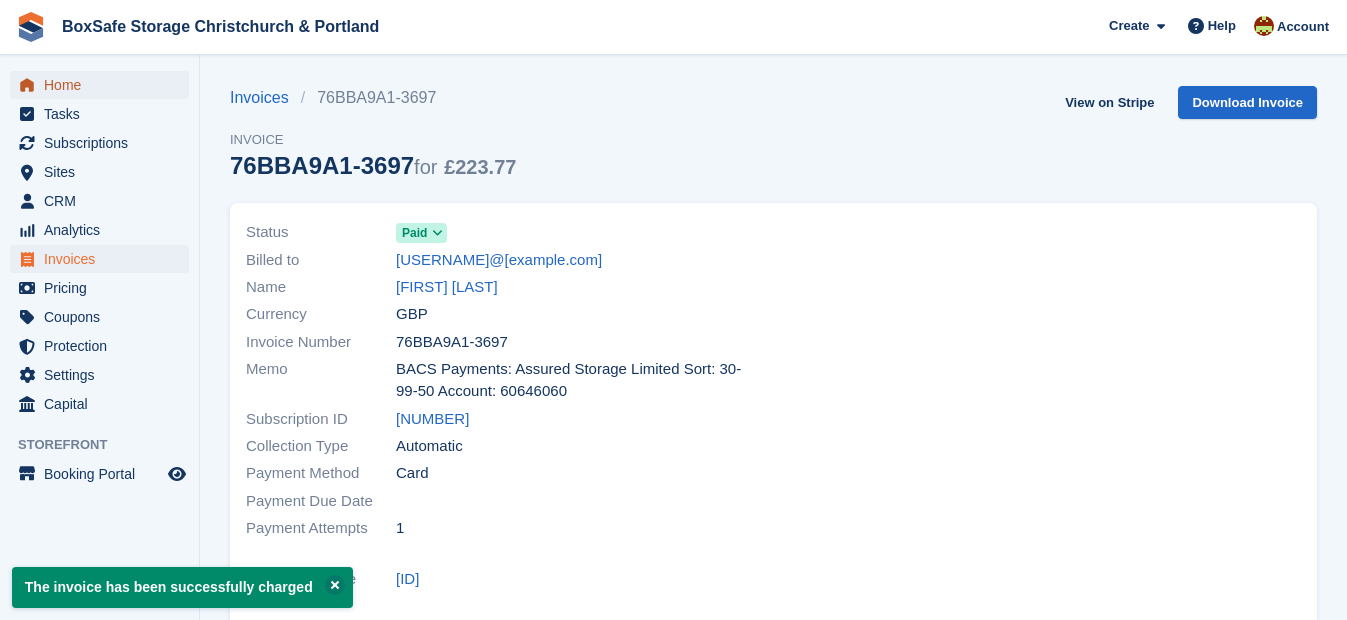 click on "Home" at bounding box center (104, 85) 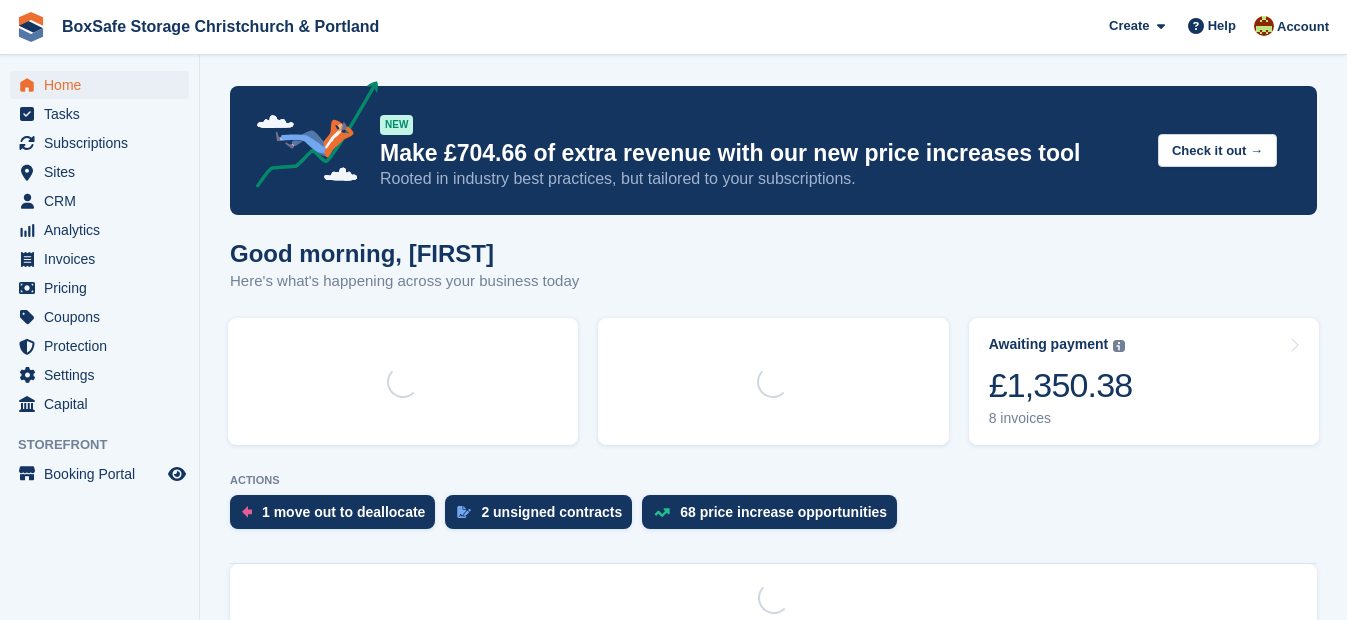 scroll, scrollTop: 0, scrollLeft: 0, axis: both 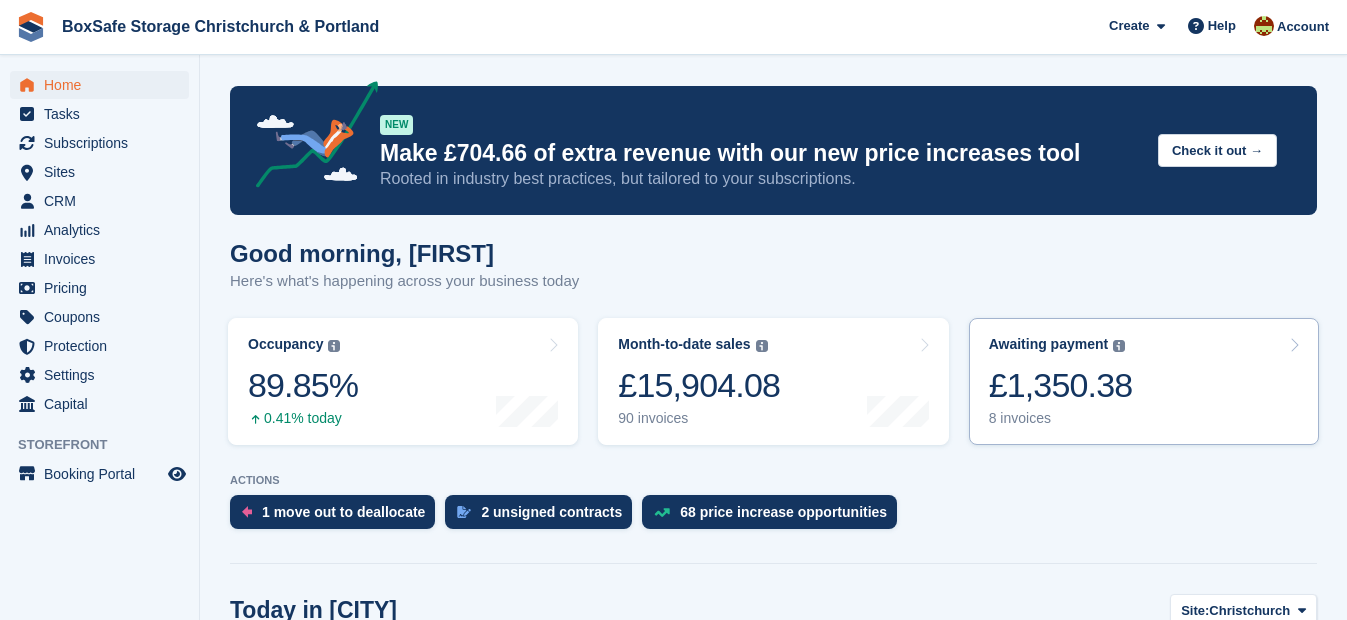 click on "£1,350.38" at bounding box center (1061, 385) 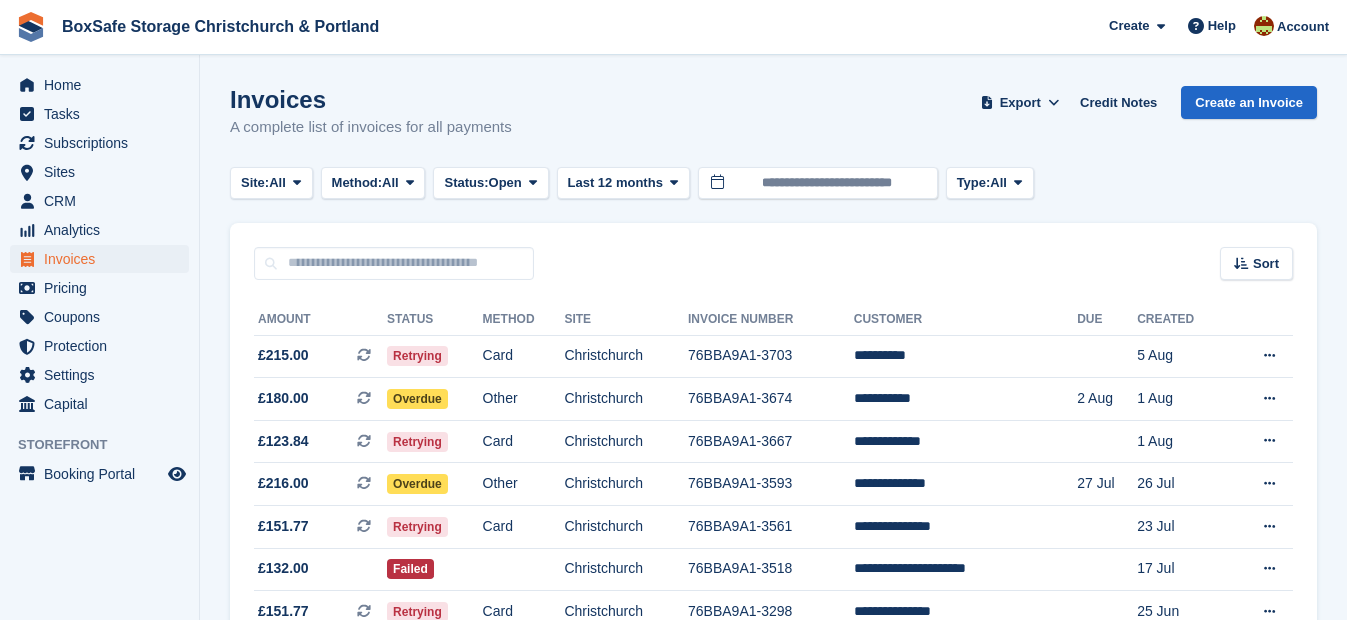 scroll, scrollTop: 0, scrollLeft: 0, axis: both 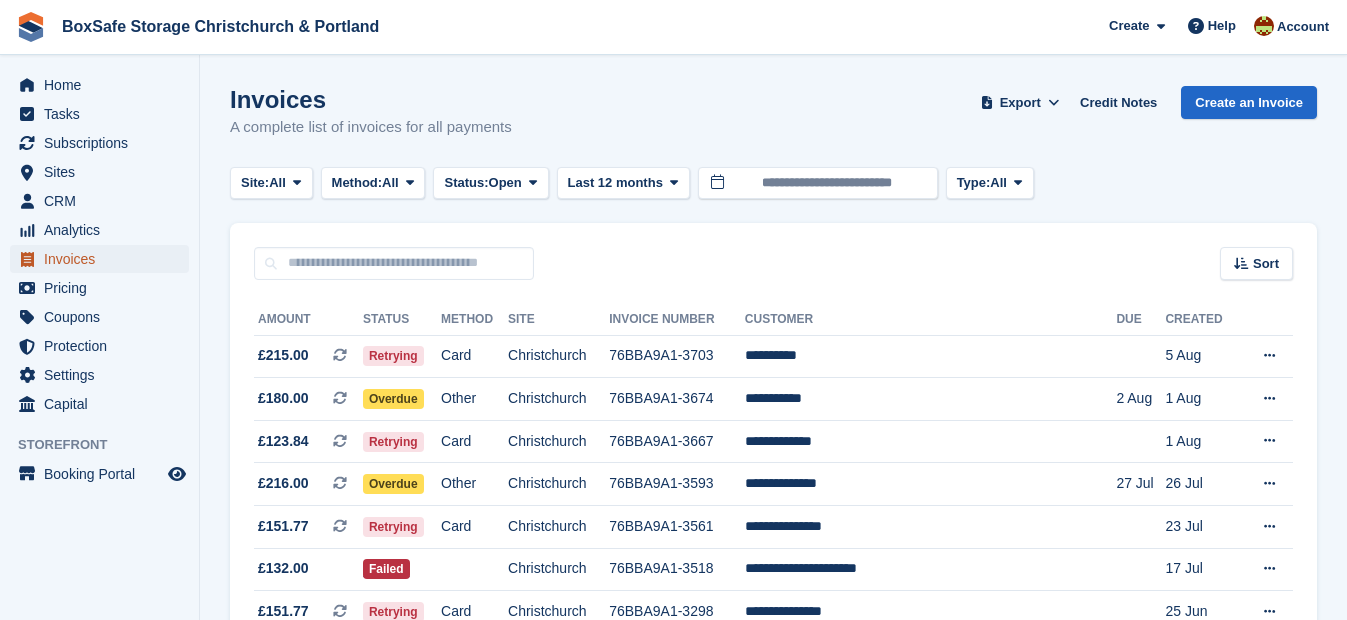 click on "Invoices" at bounding box center [104, 259] 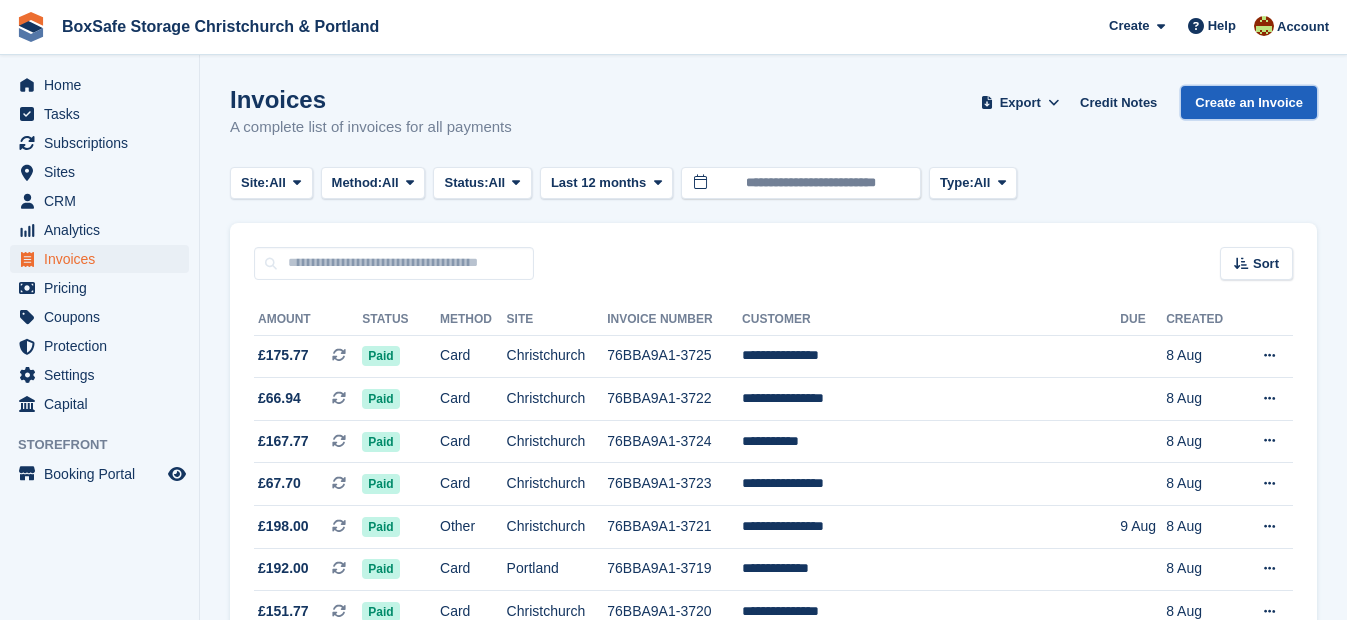 click on "Create an Invoice" at bounding box center [1249, 102] 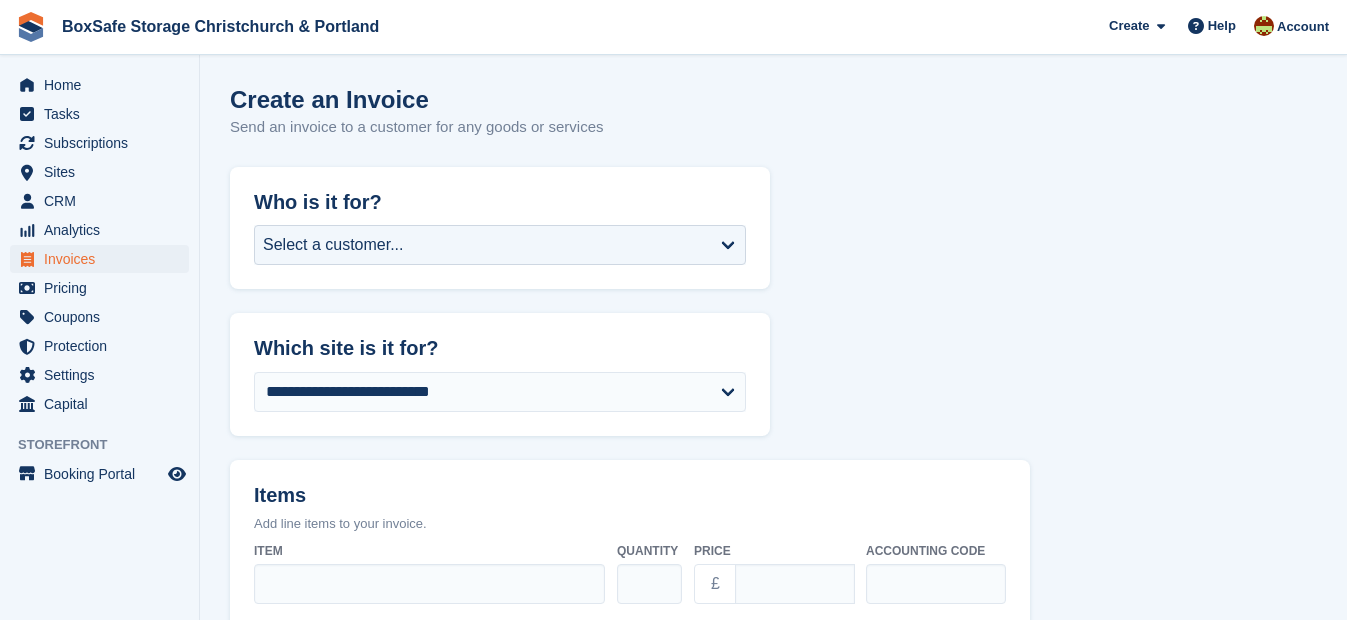 scroll, scrollTop: 0, scrollLeft: 0, axis: both 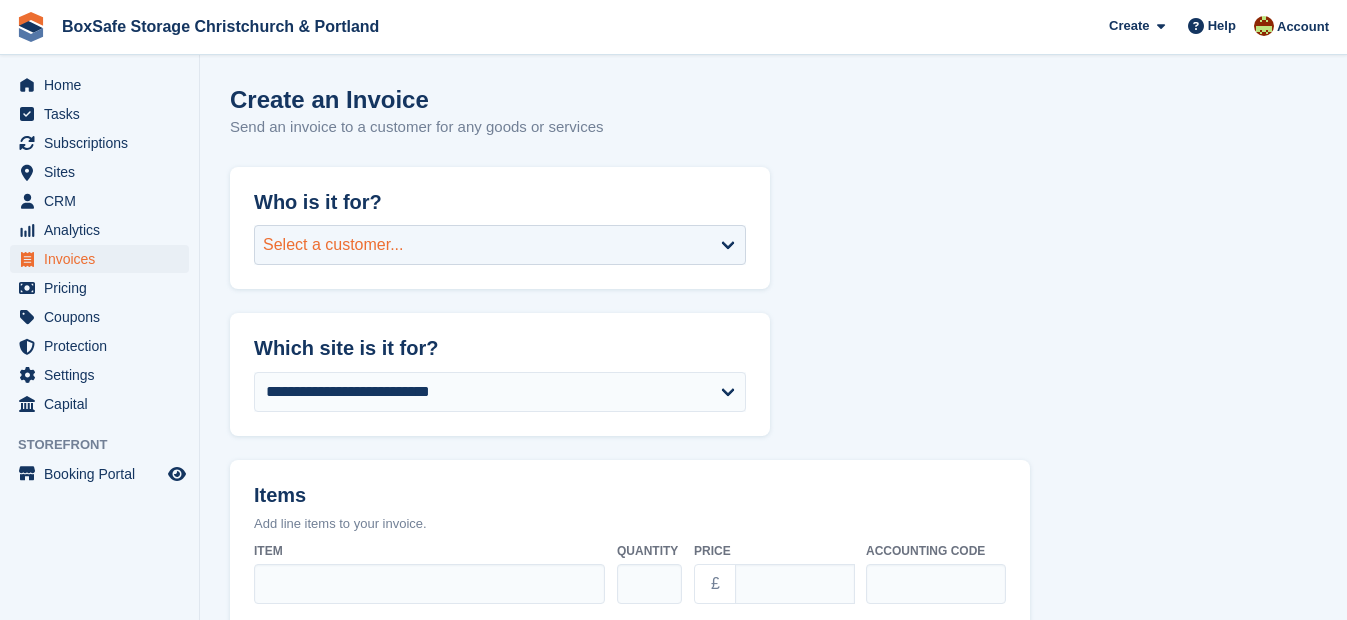 click on "Select a customer..." at bounding box center [500, 245] 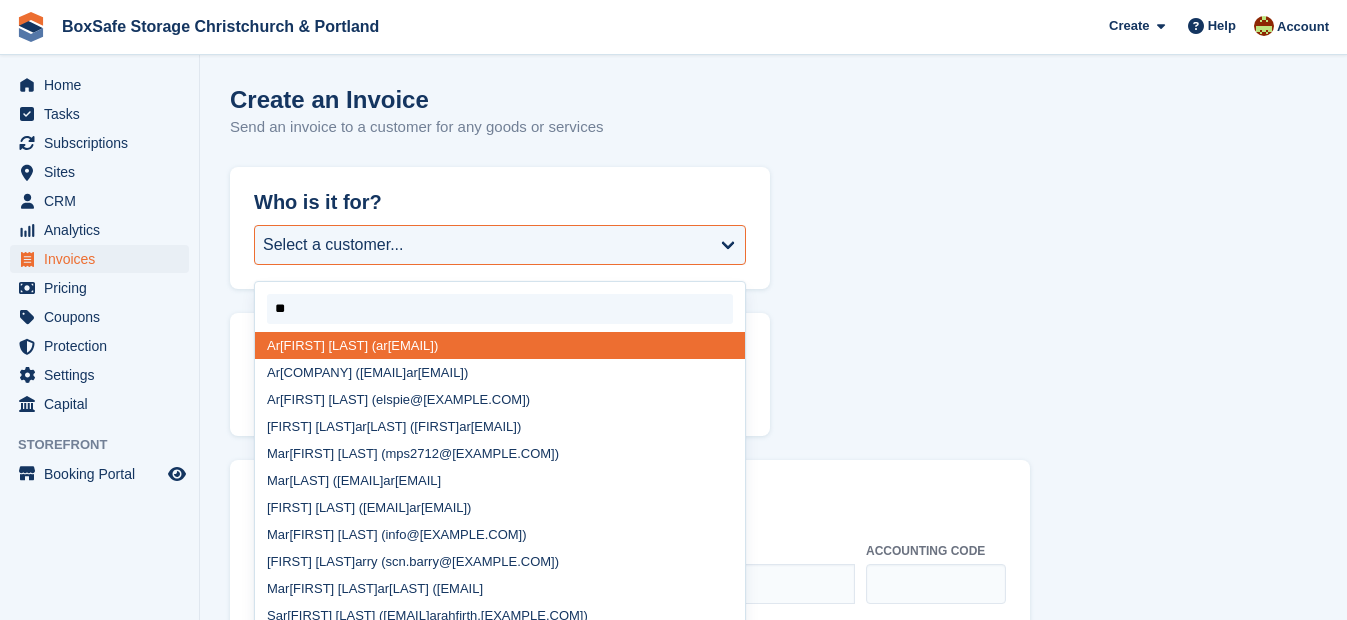 type on "*" 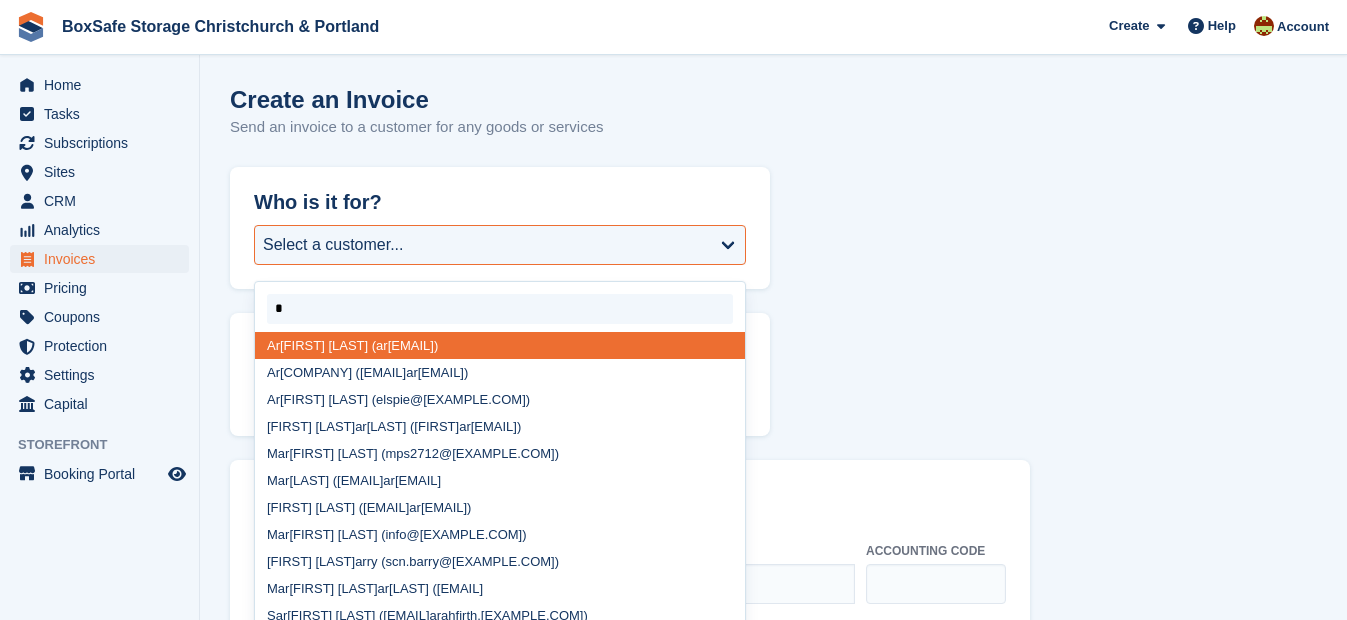 type 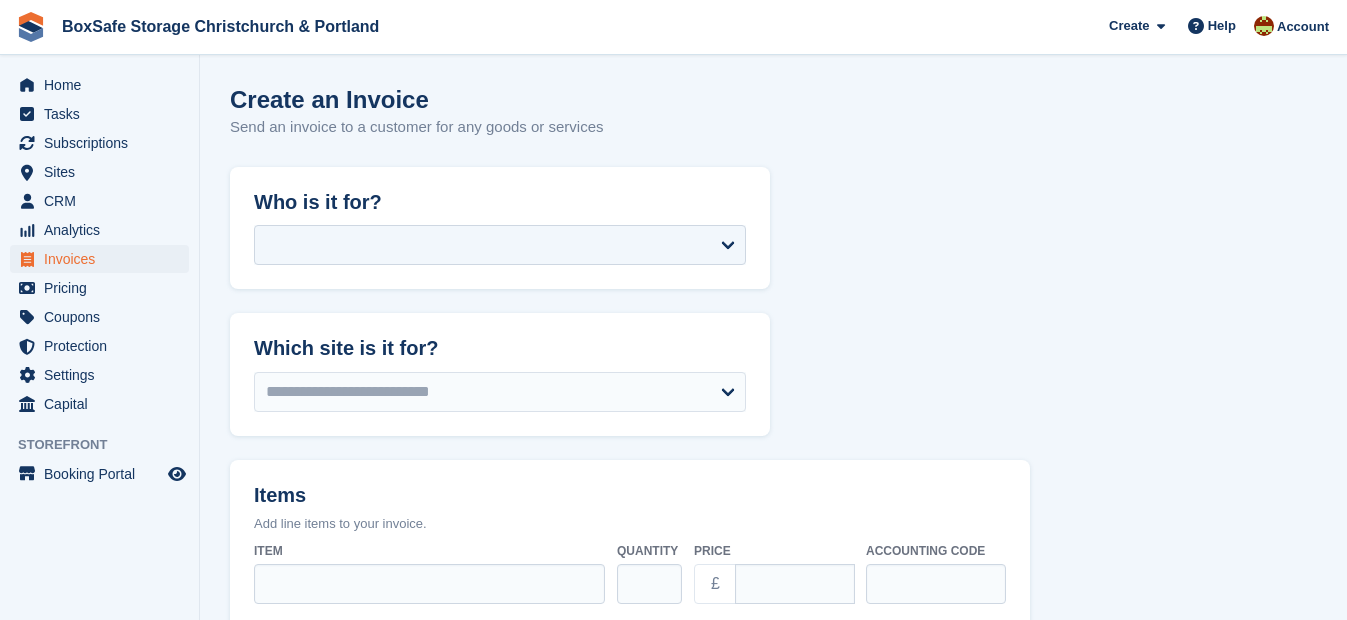 select 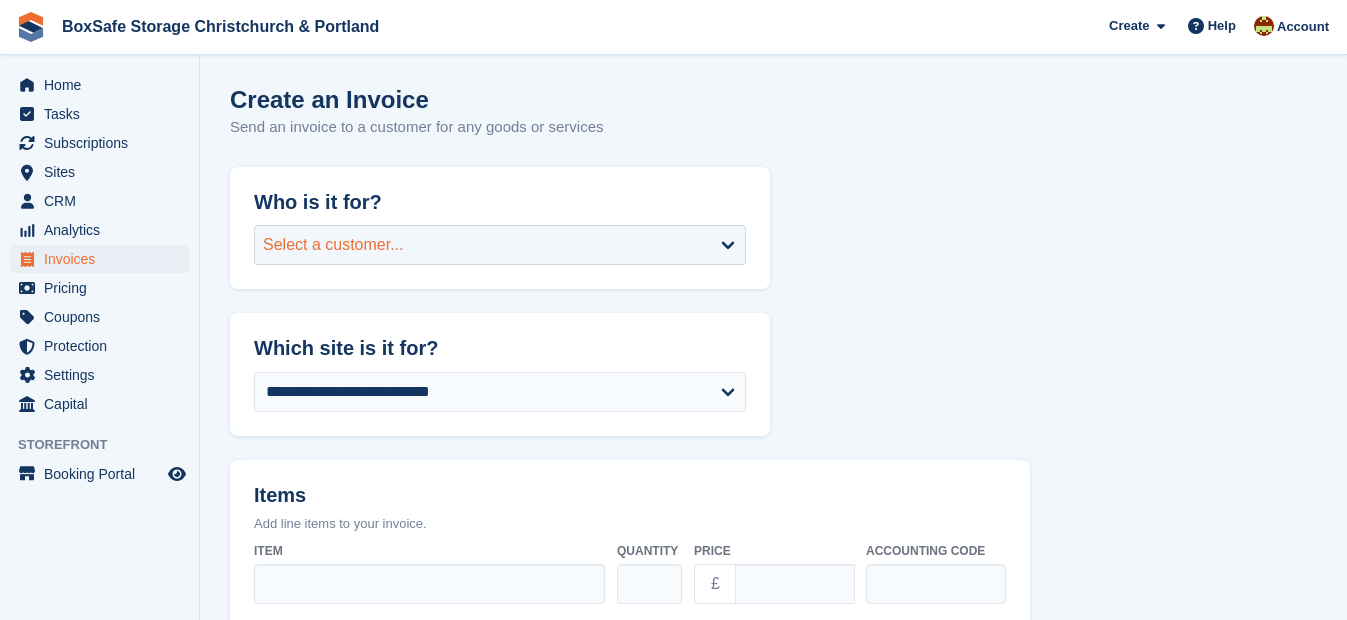 click on "Select a customer..." at bounding box center [333, 245] 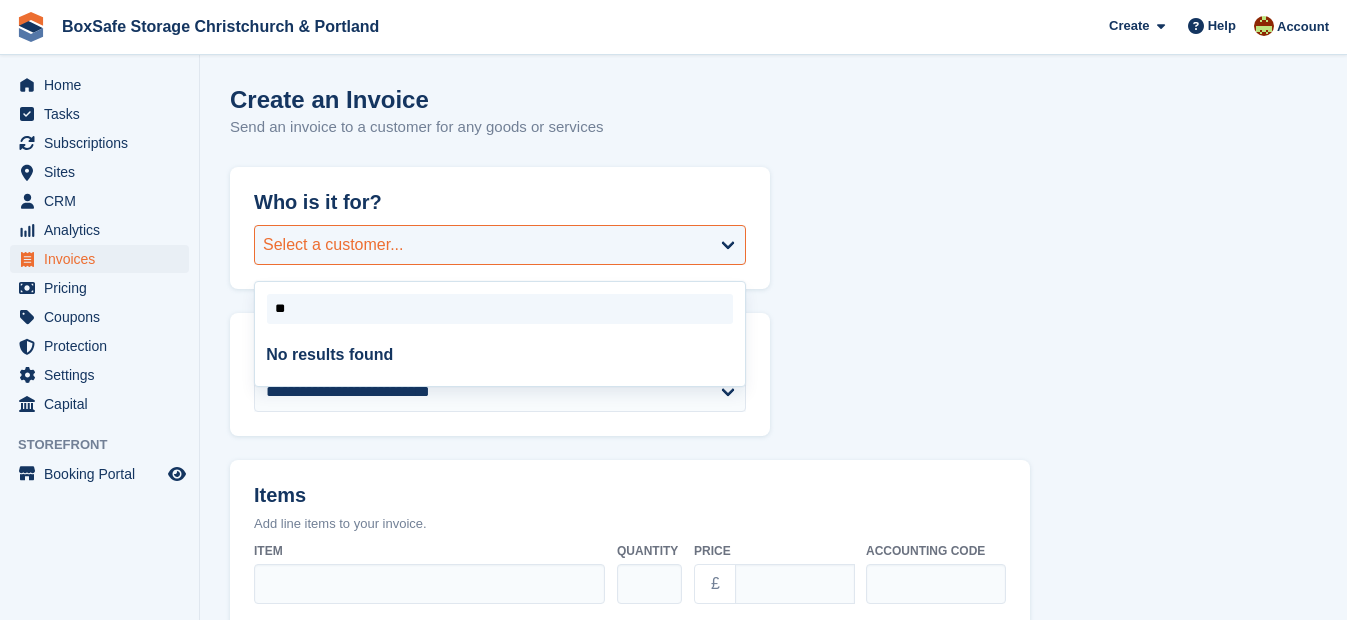 type on "*" 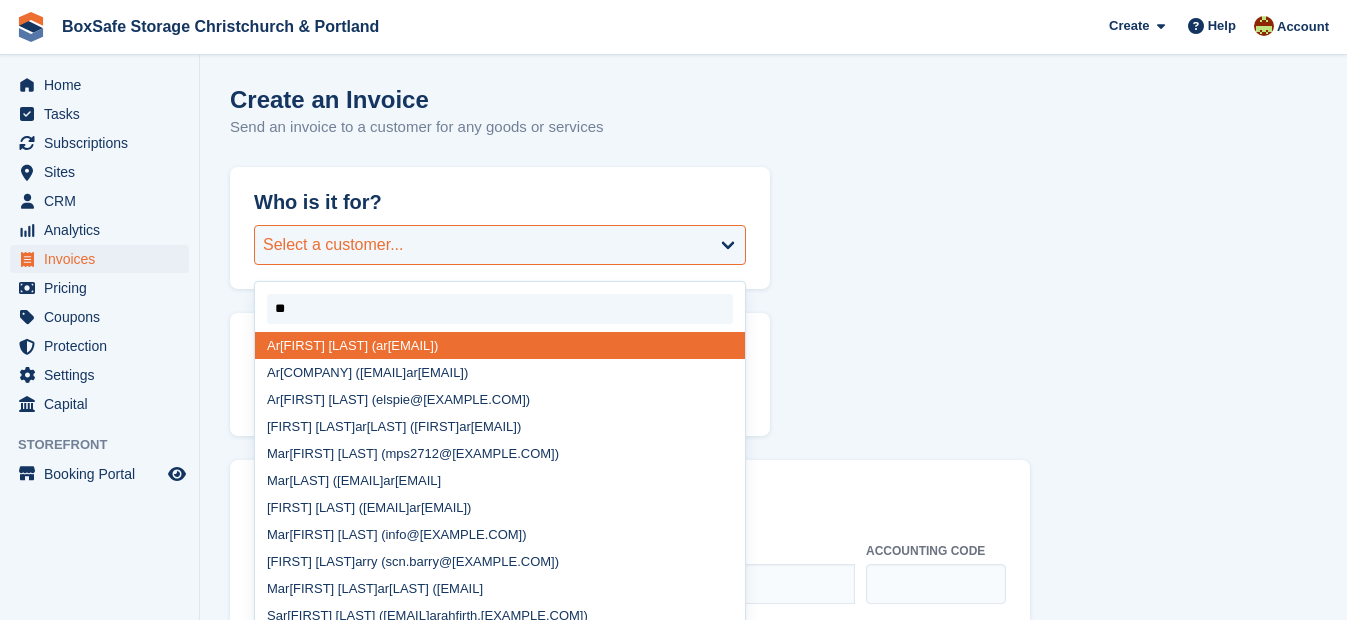 type on "***" 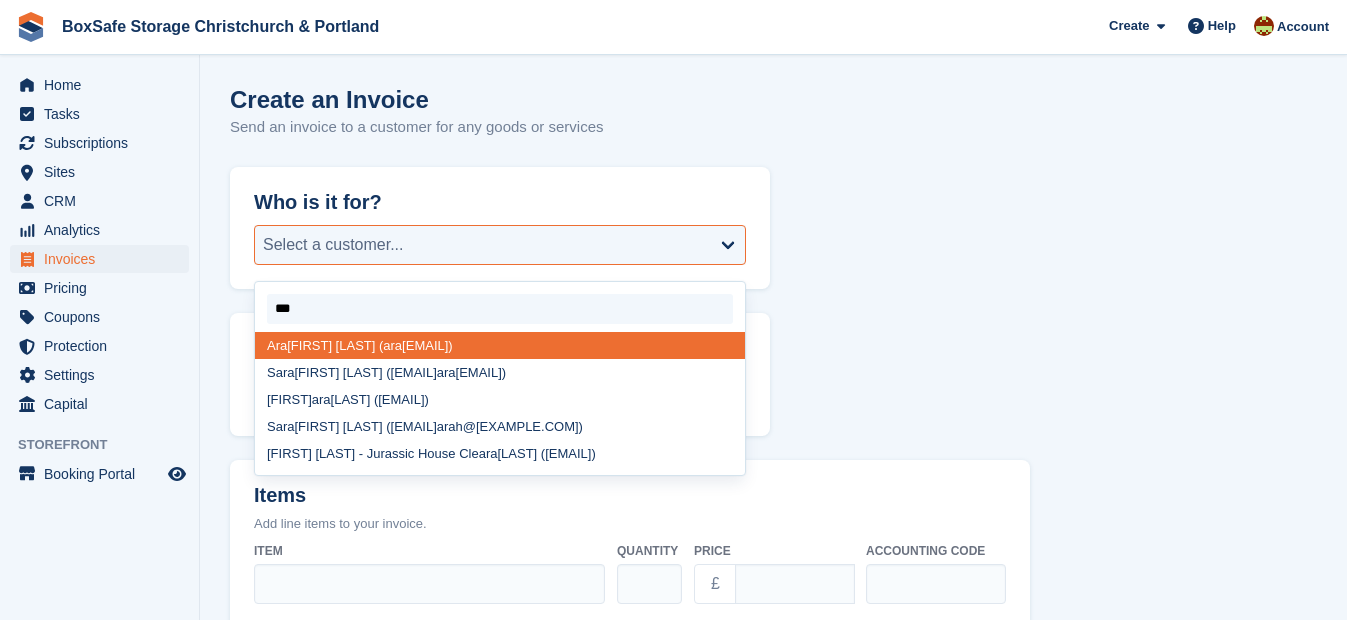 select on "*****" 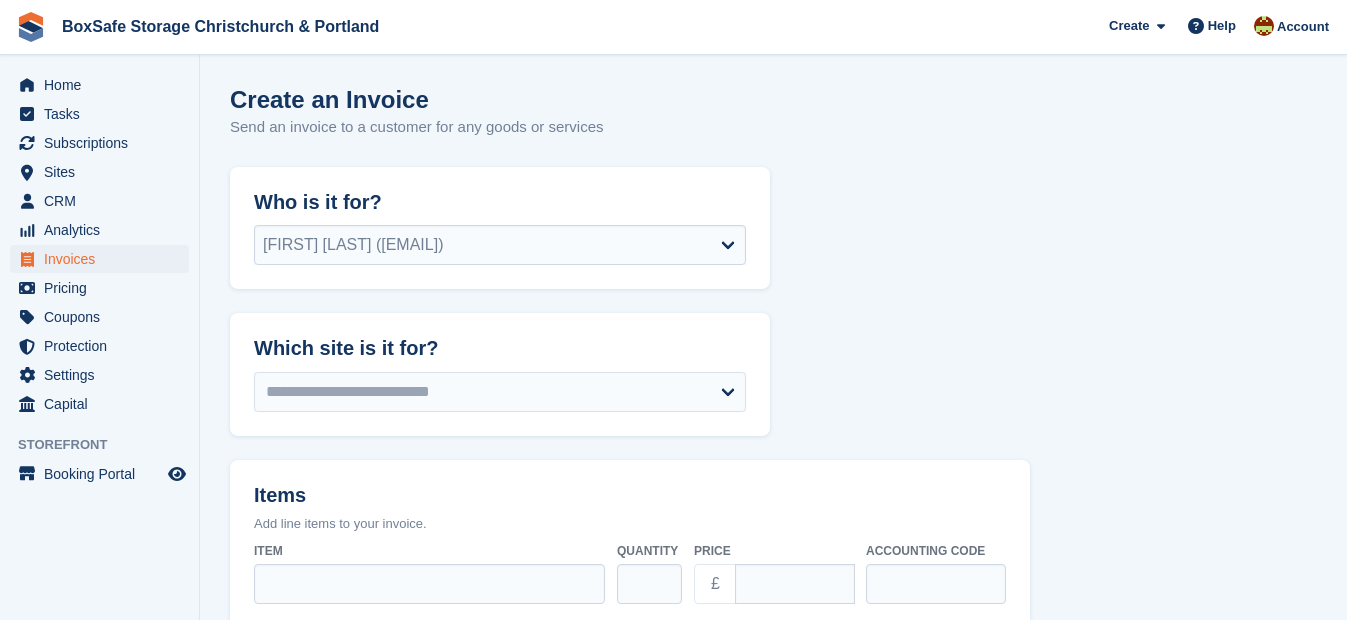 select on "*****" 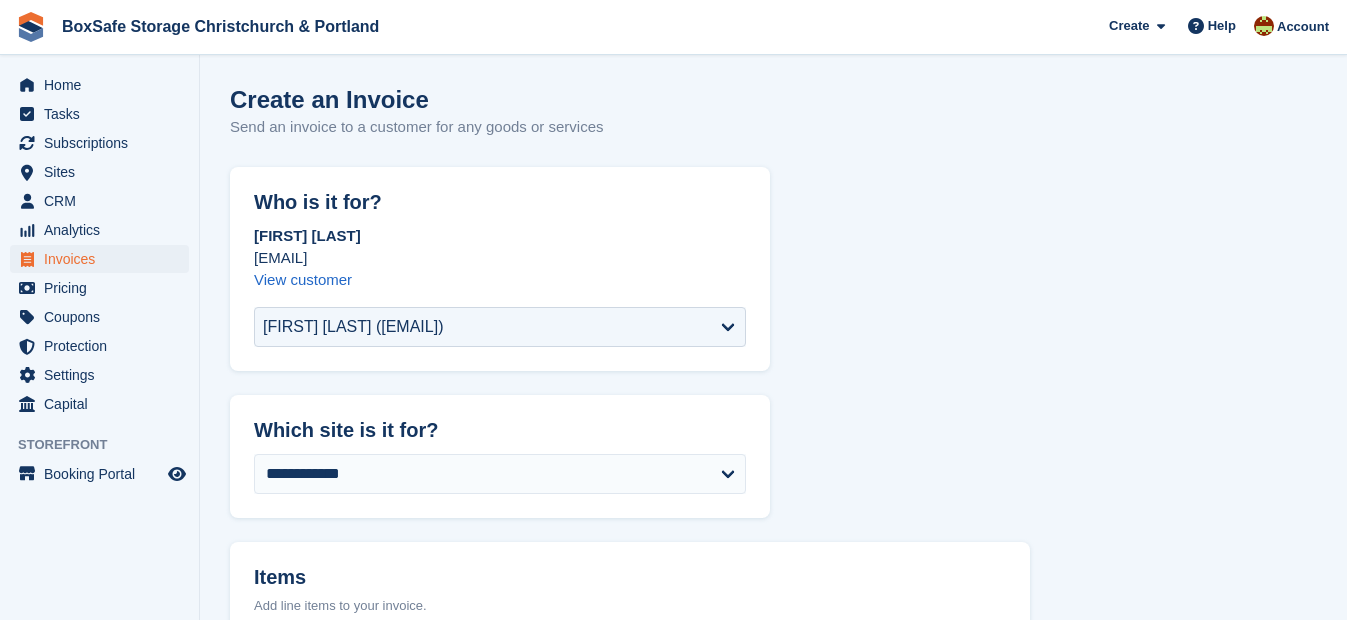 click on "**********" at bounding box center (773, 756) 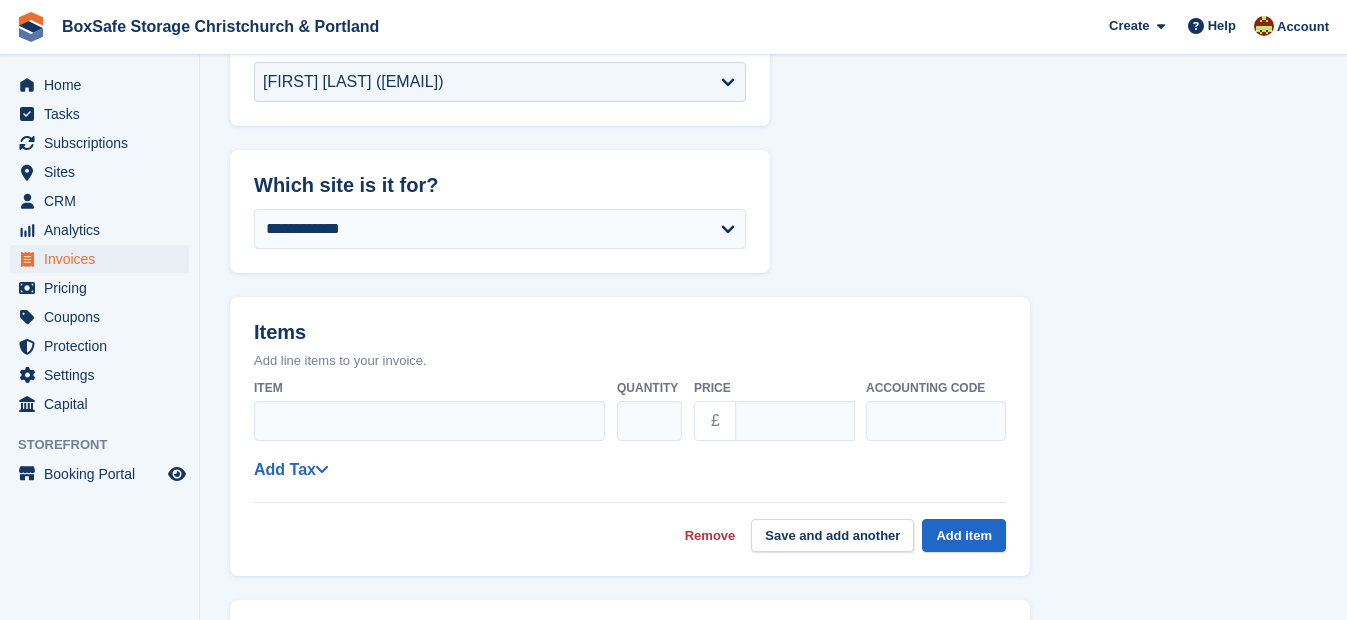 scroll, scrollTop: 280, scrollLeft: 0, axis: vertical 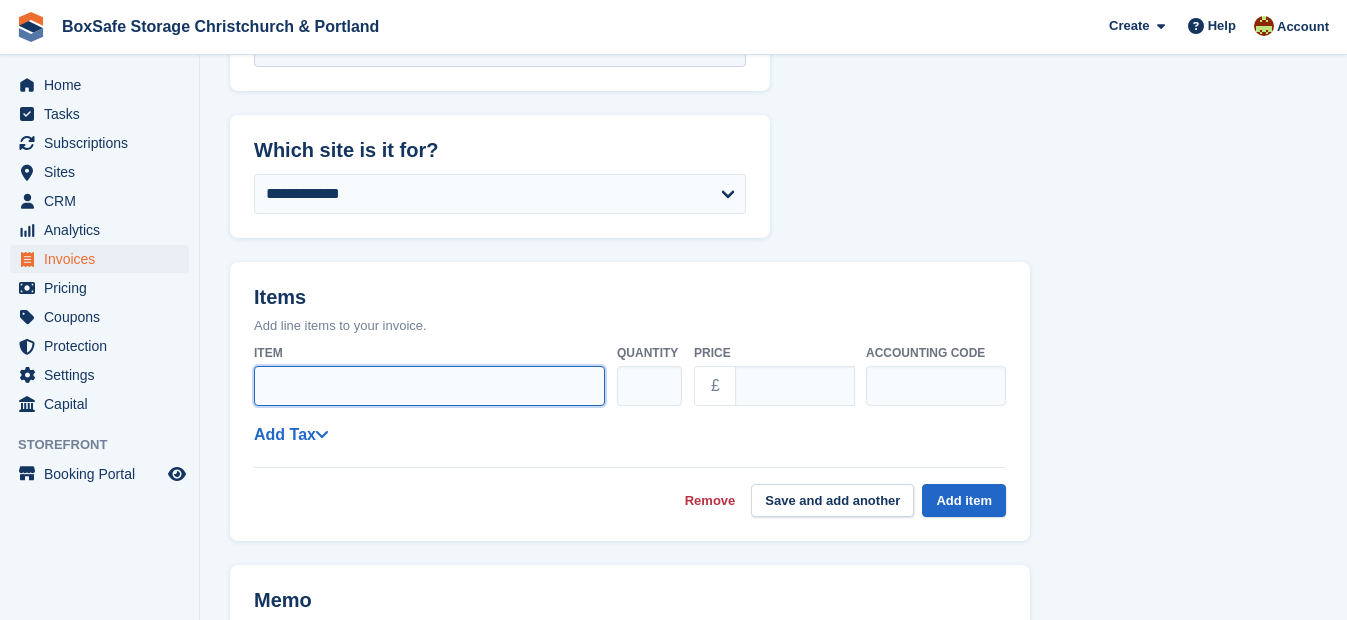 click on "Item" at bounding box center (429, 386) 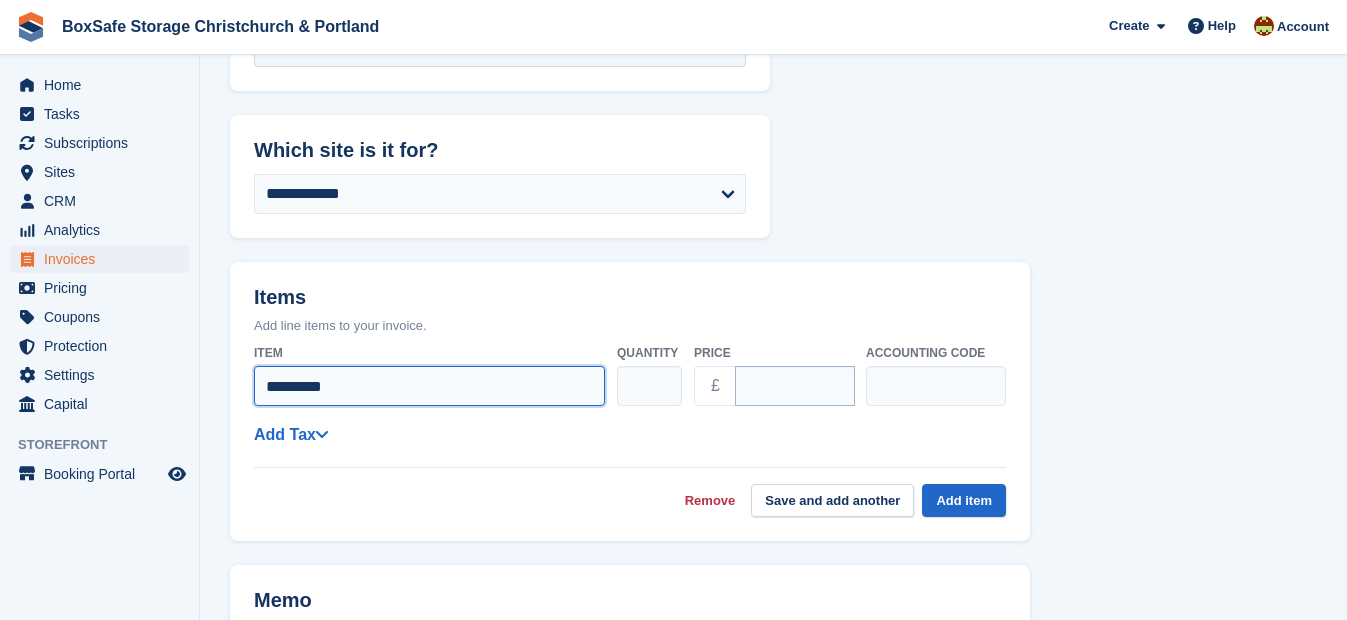 type on "********" 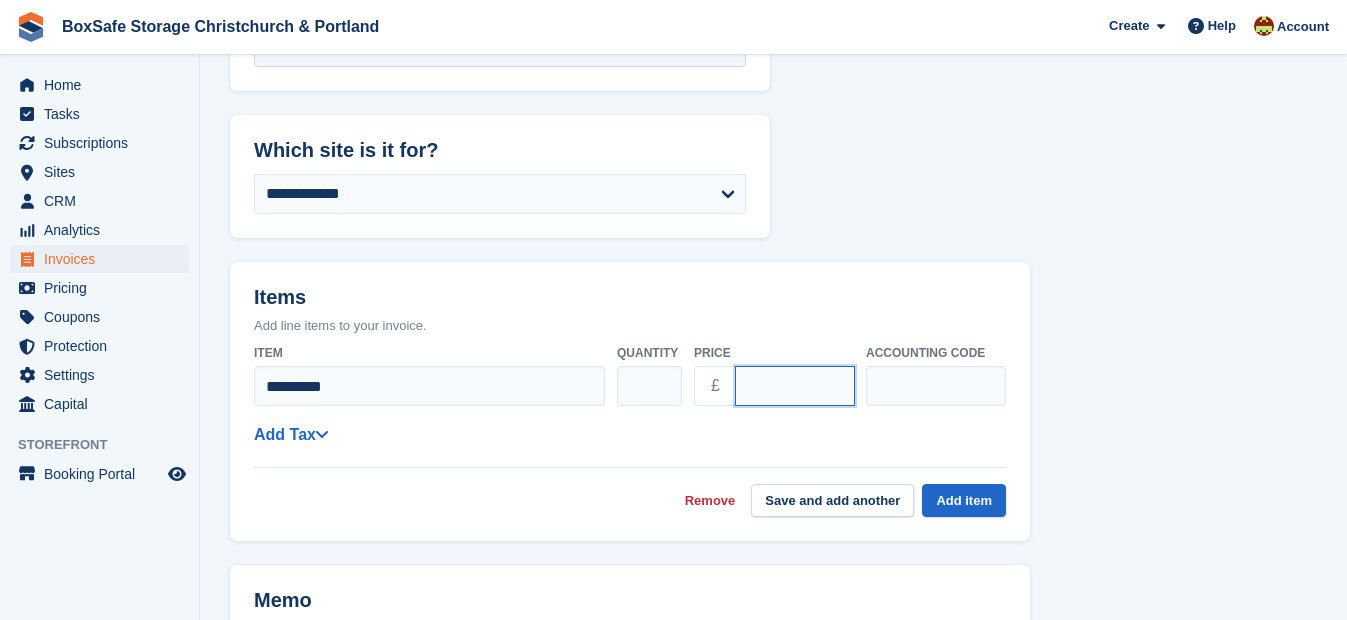 drag, startPoint x: 801, startPoint y: 396, endPoint x: 701, endPoint y: 397, distance: 100.005 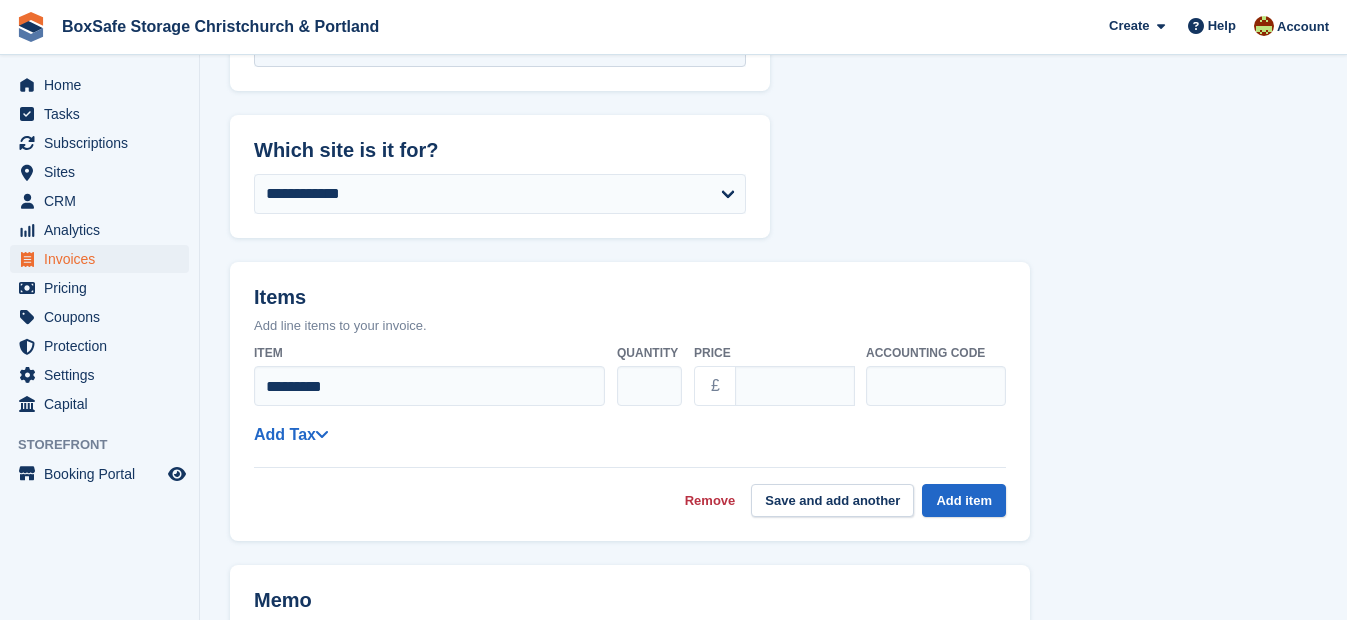 click on "**********" at bounding box center [630, 434] 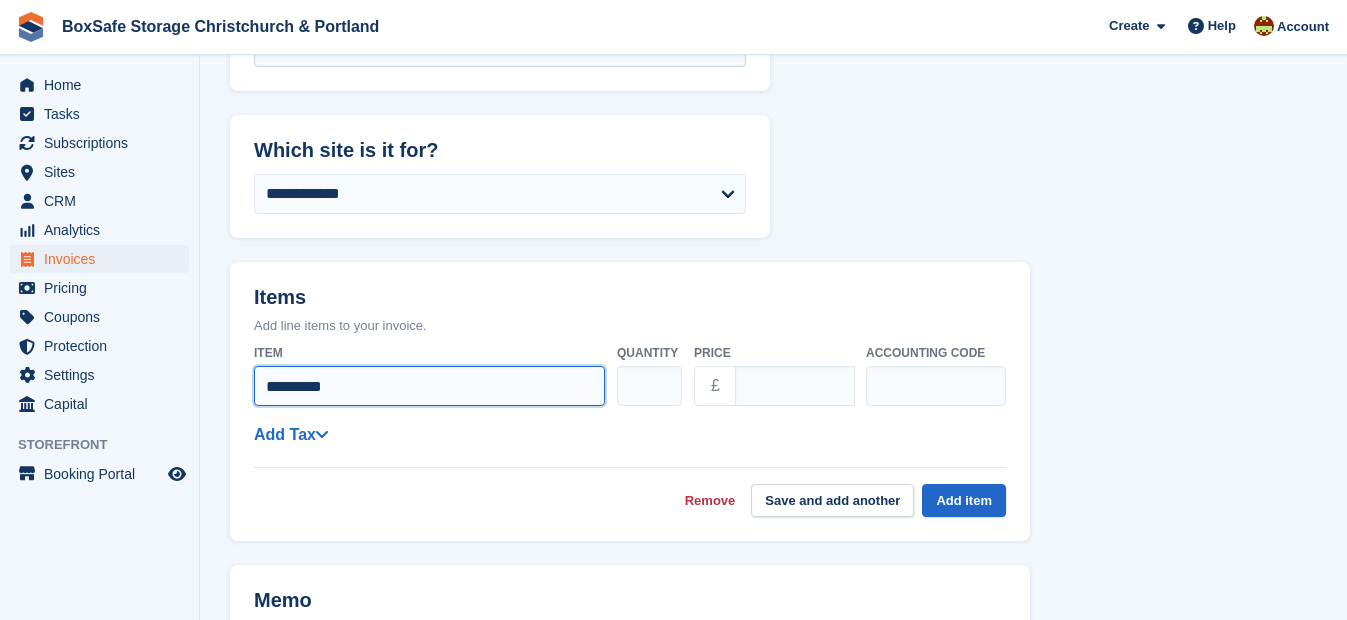 click on "********" at bounding box center (429, 386) 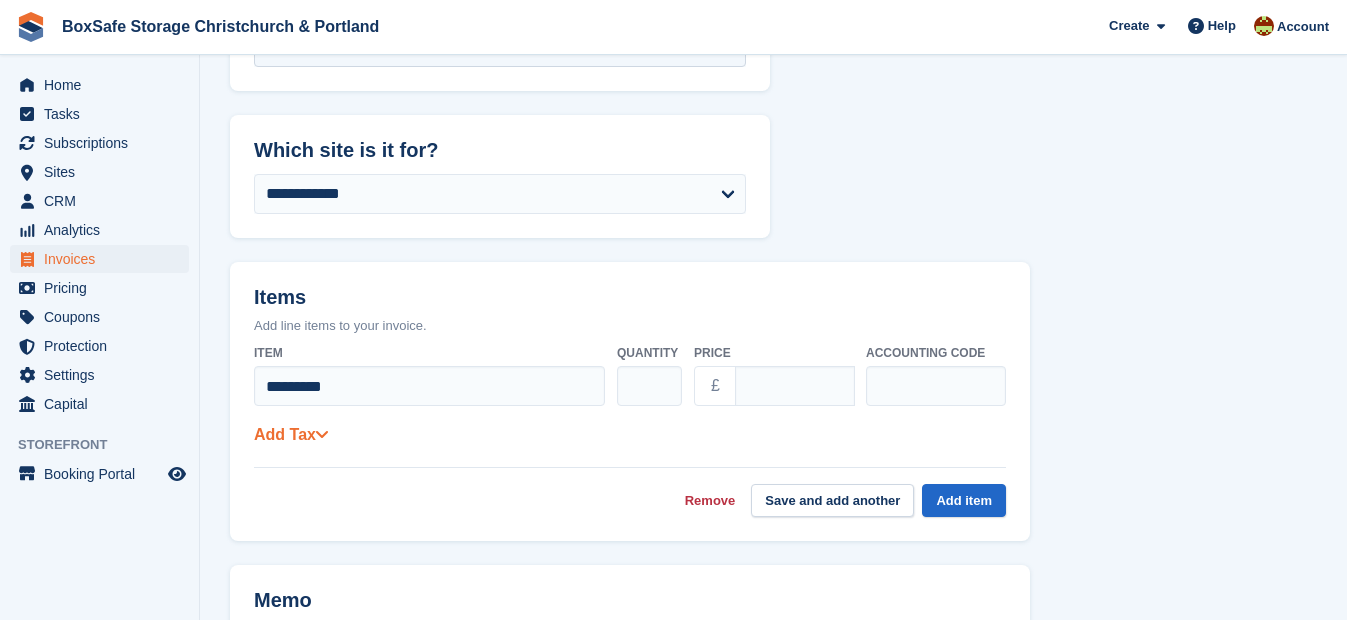 click on "Add Tax" at bounding box center (291, 434) 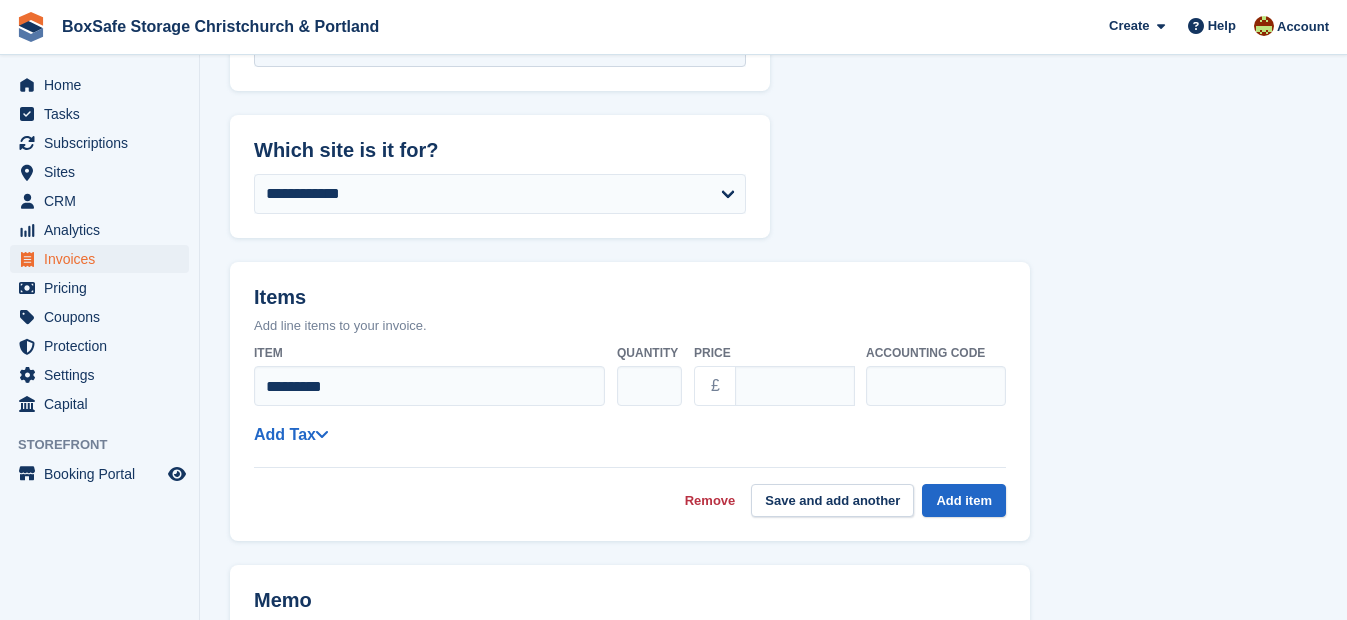 select on "*****" 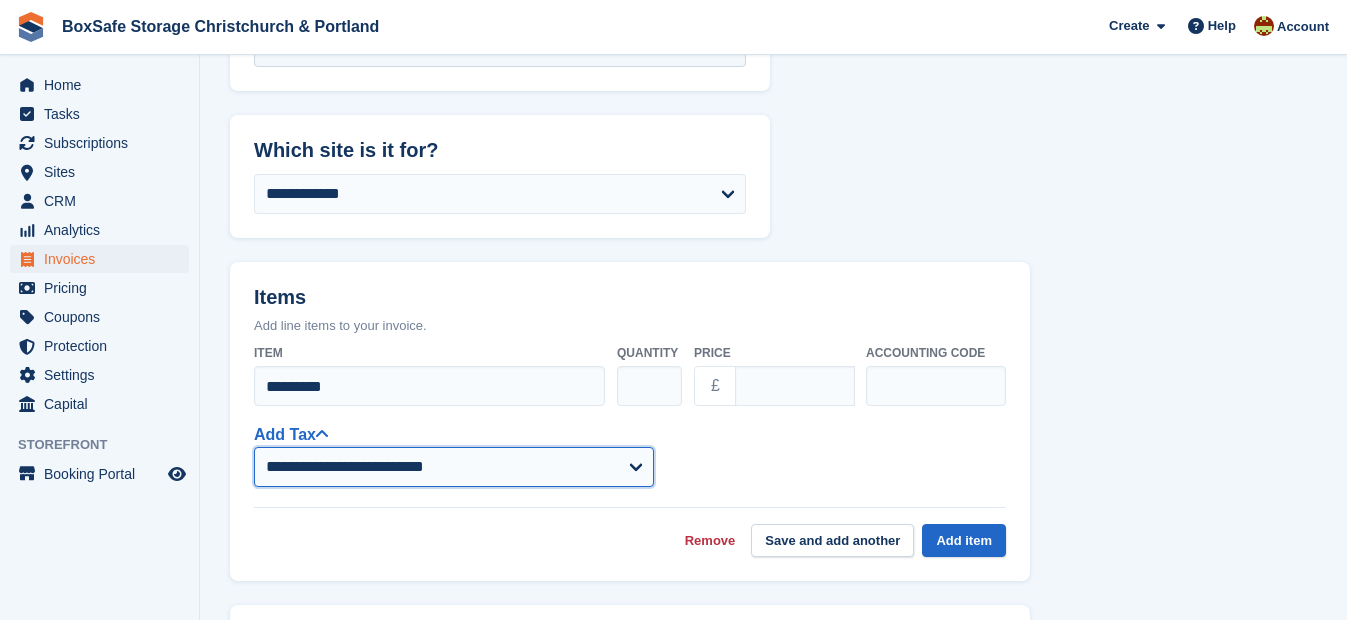 click on "**********" at bounding box center (454, 467) 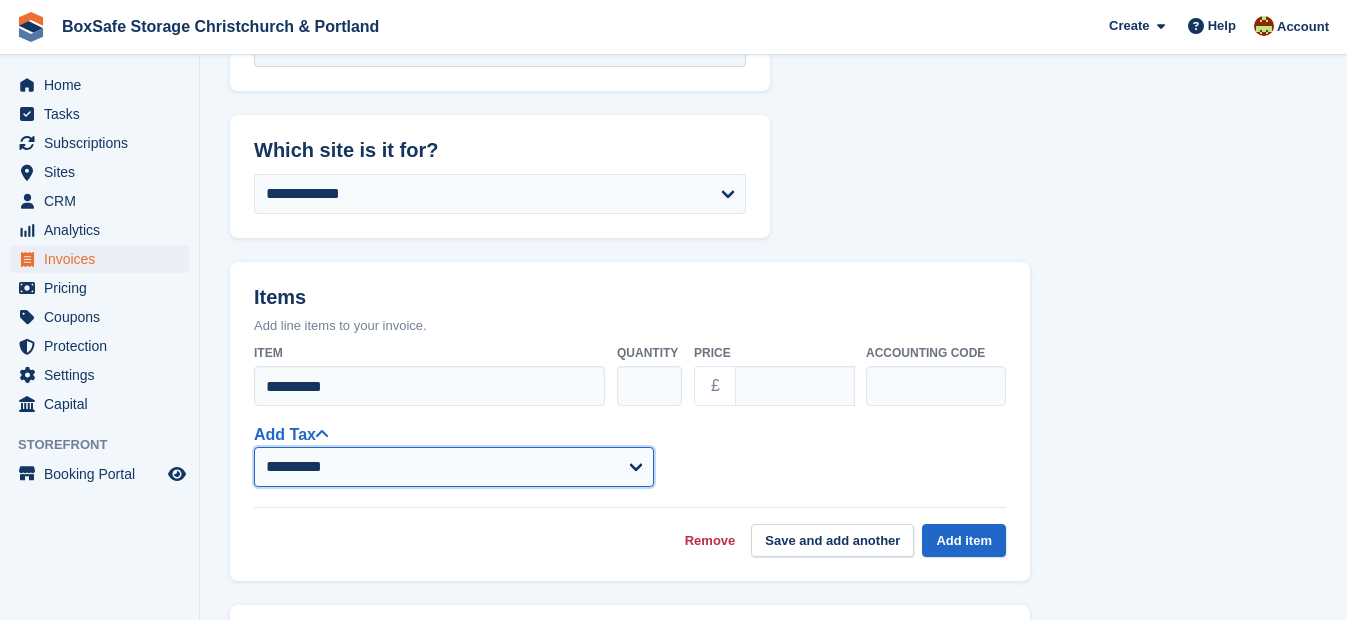 click on "**********" at bounding box center [454, 467] 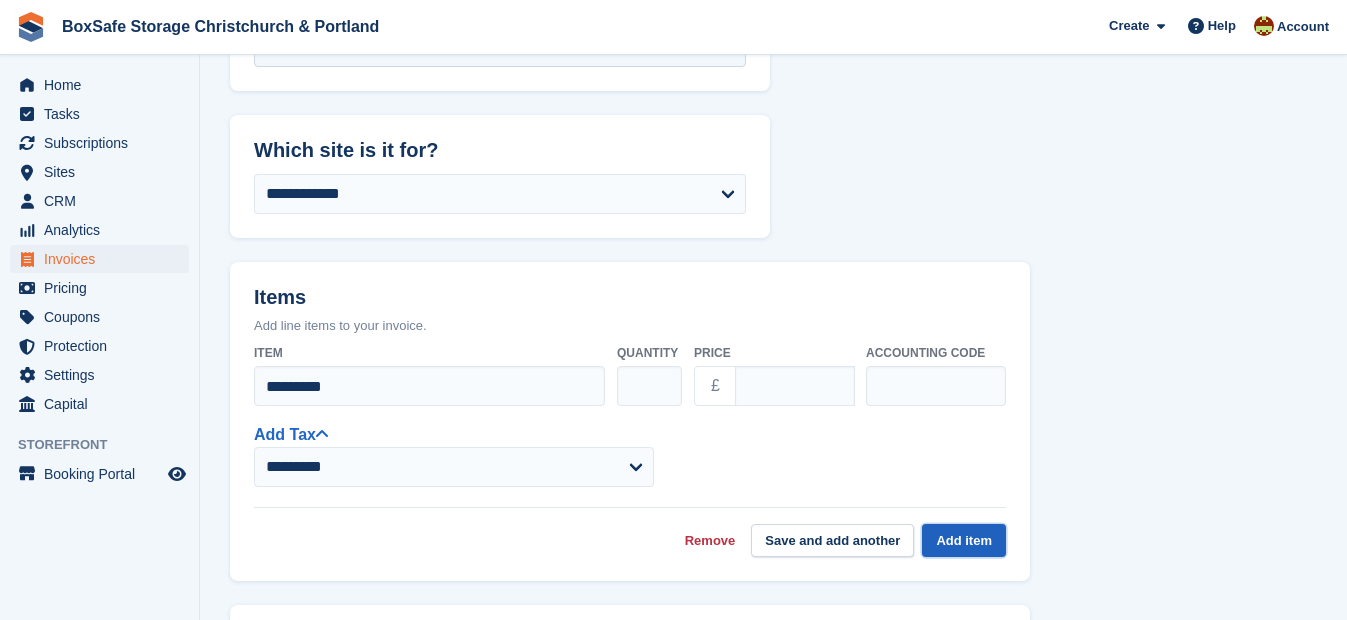 click on "Add item" at bounding box center (964, 540) 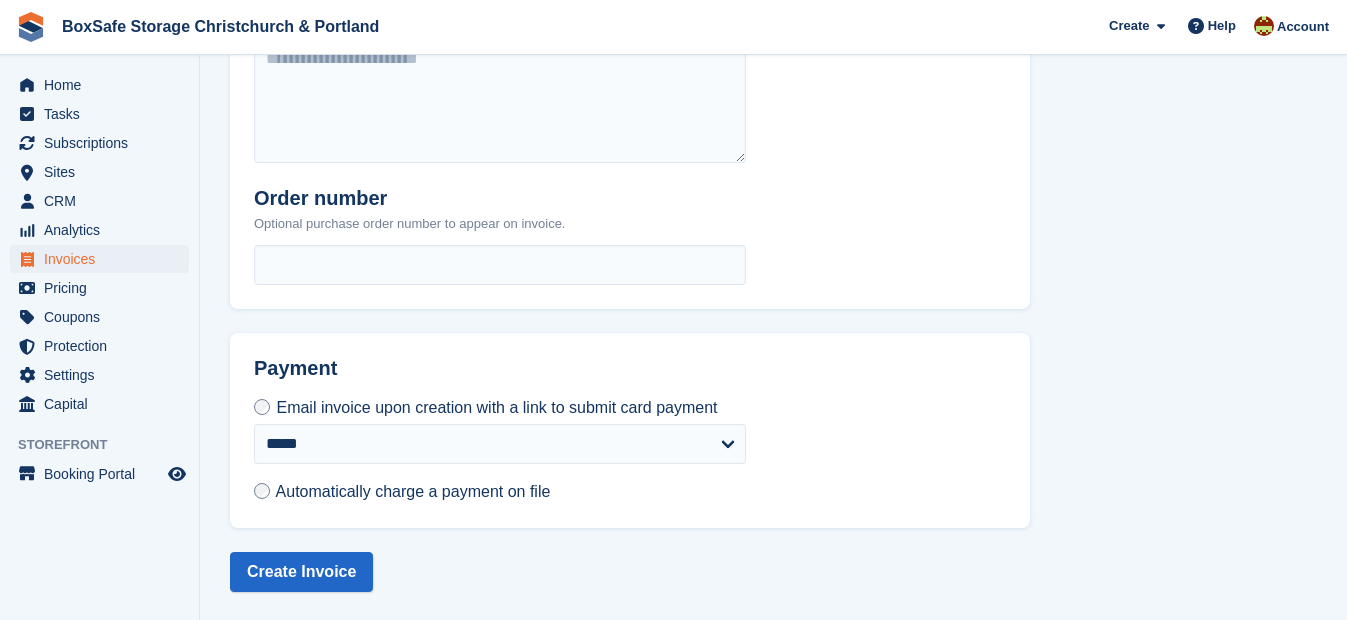 scroll, scrollTop: 866, scrollLeft: 0, axis: vertical 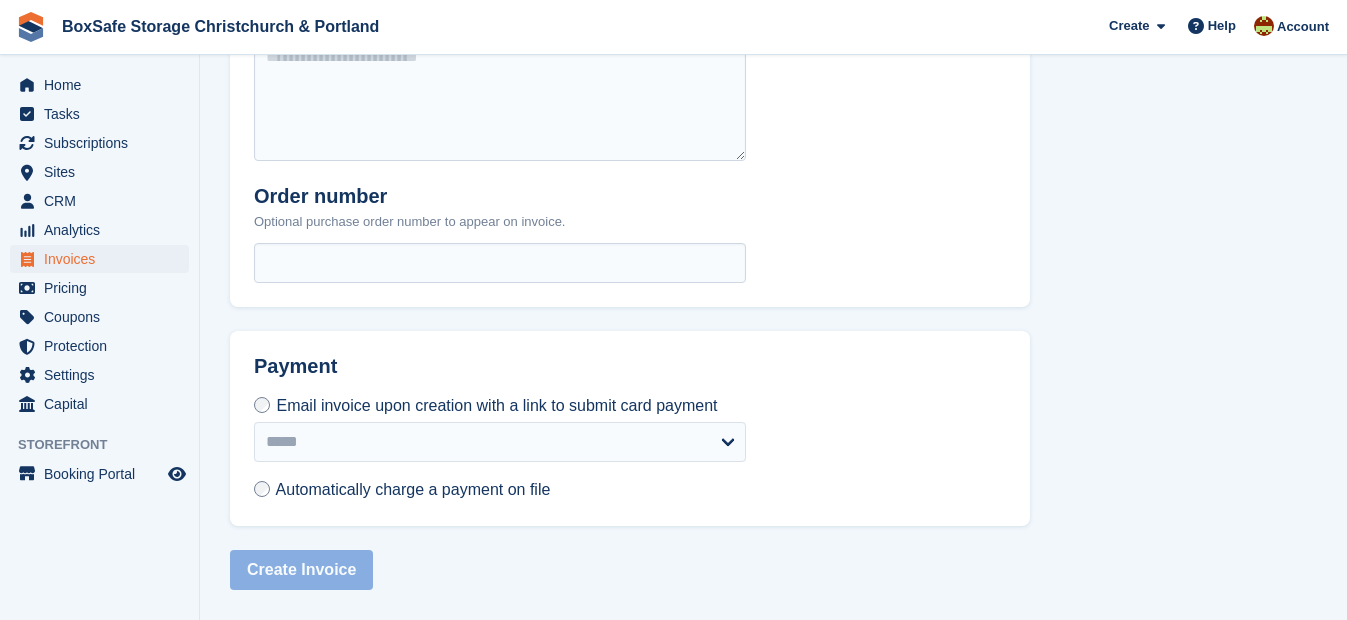 select on "*****" 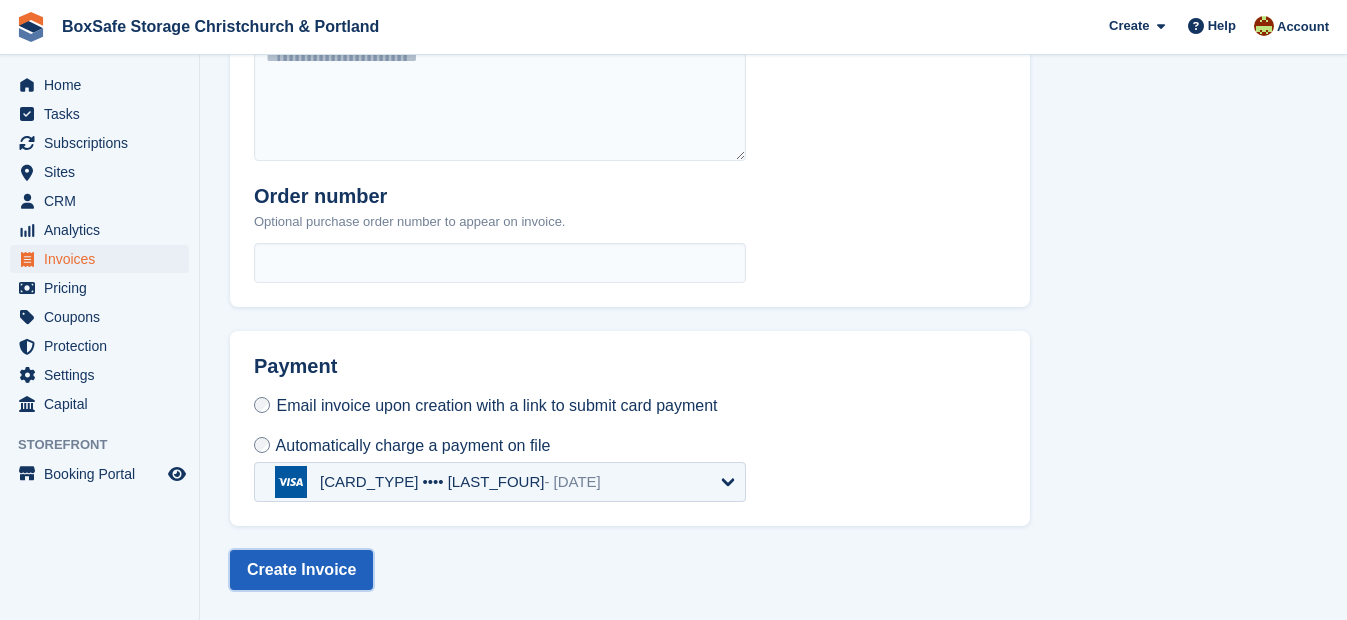 click on "Create Invoice" at bounding box center (301, 570) 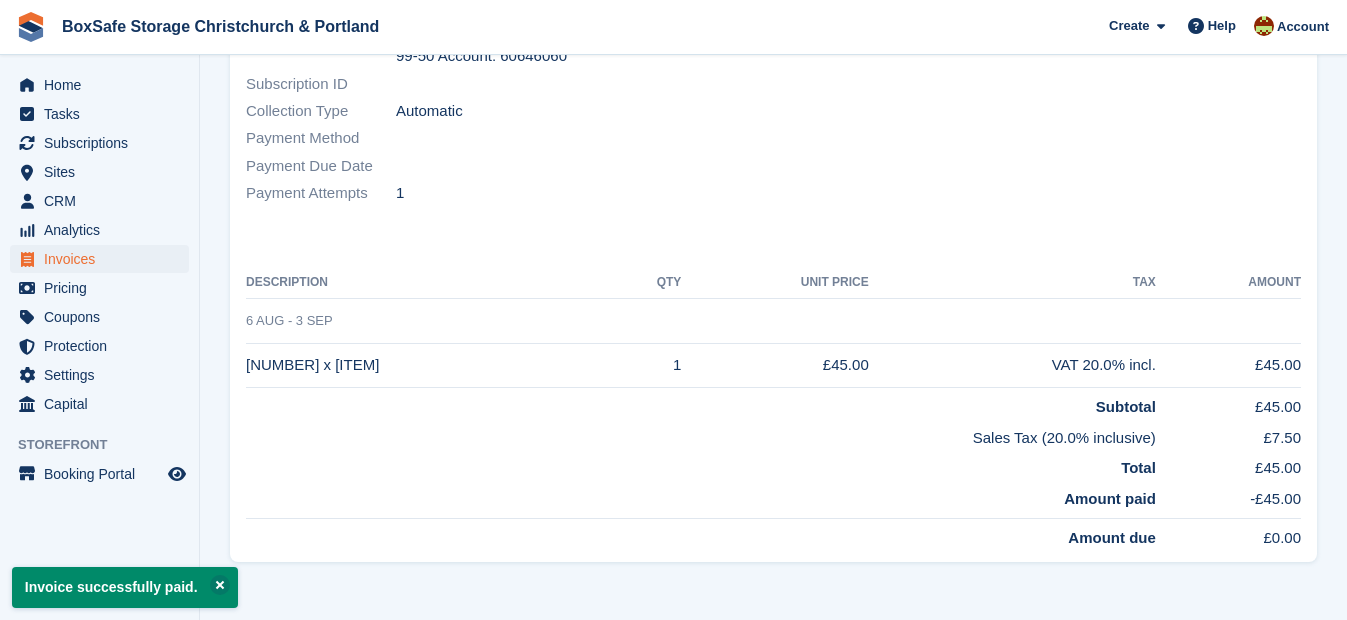 scroll, scrollTop: 0, scrollLeft: 0, axis: both 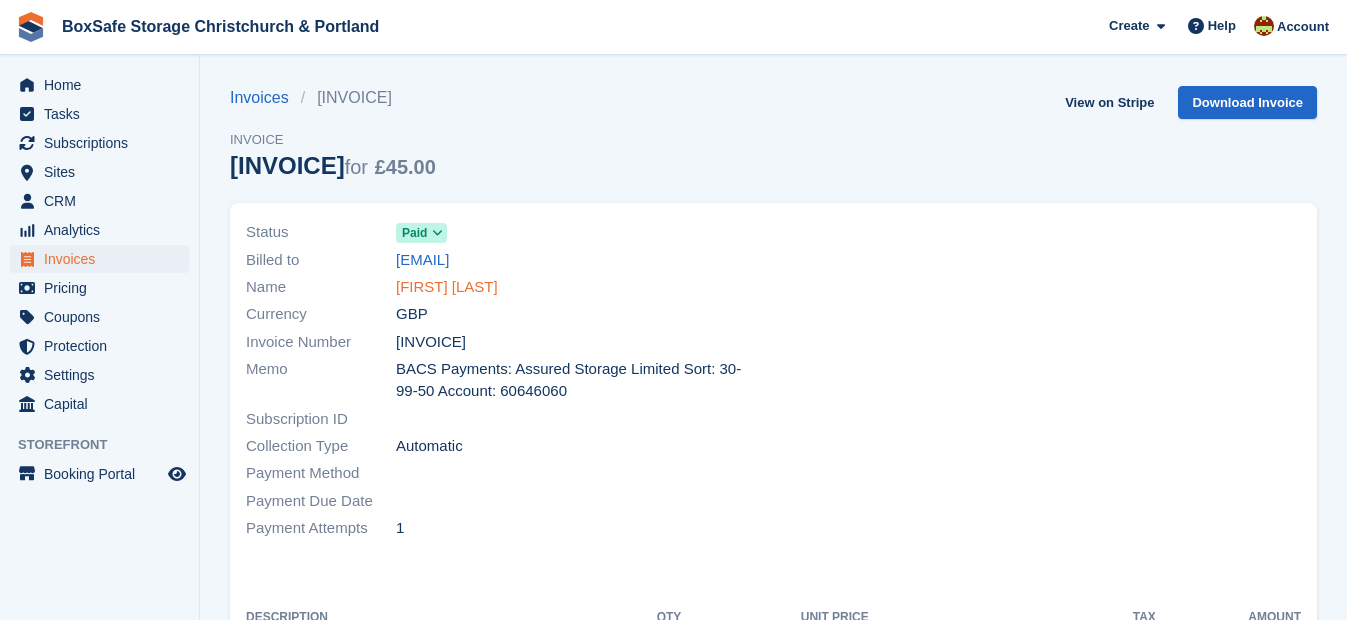 click on "[FIRST] [LAST]" at bounding box center [447, 287] 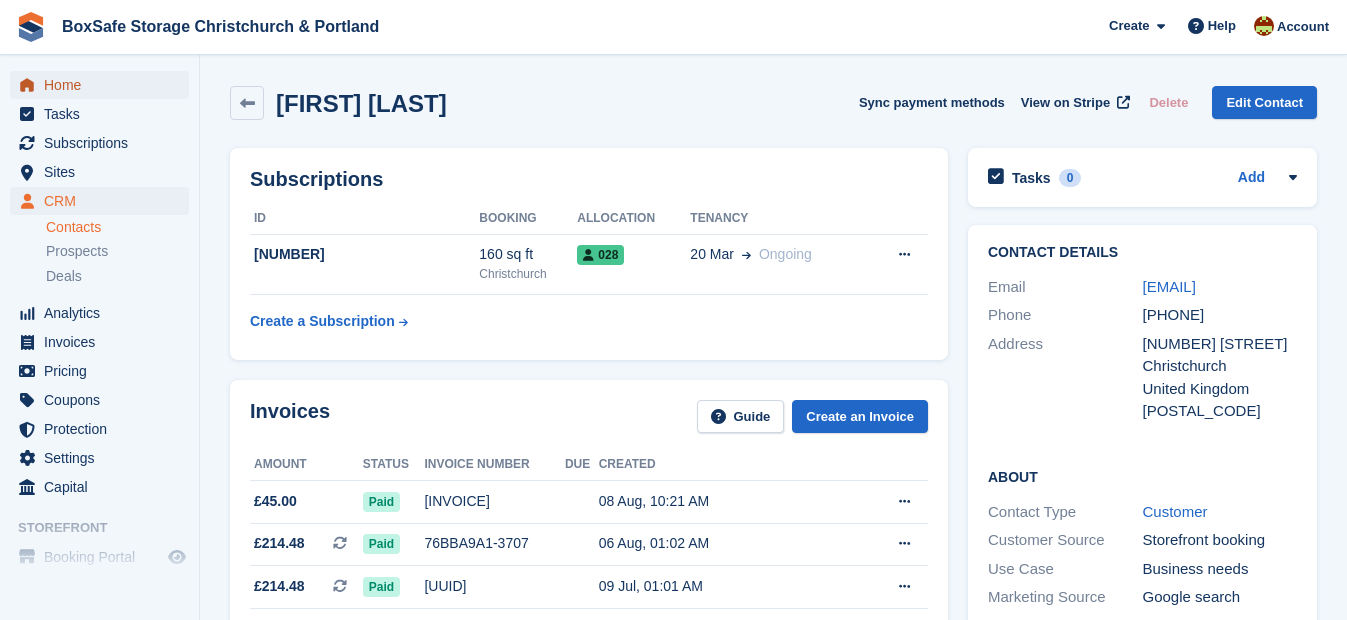 click on "Home" at bounding box center [104, 85] 